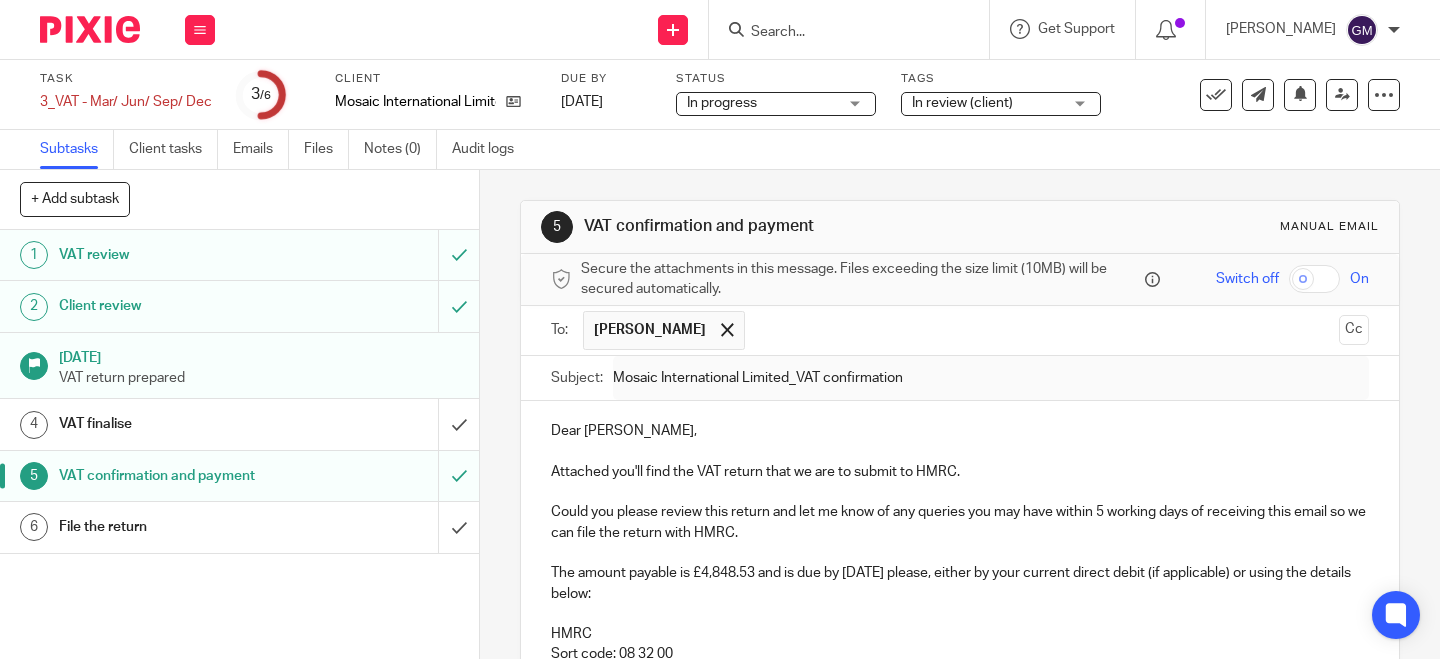 scroll, scrollTop: 0, scrollLeft: 0, axis: both 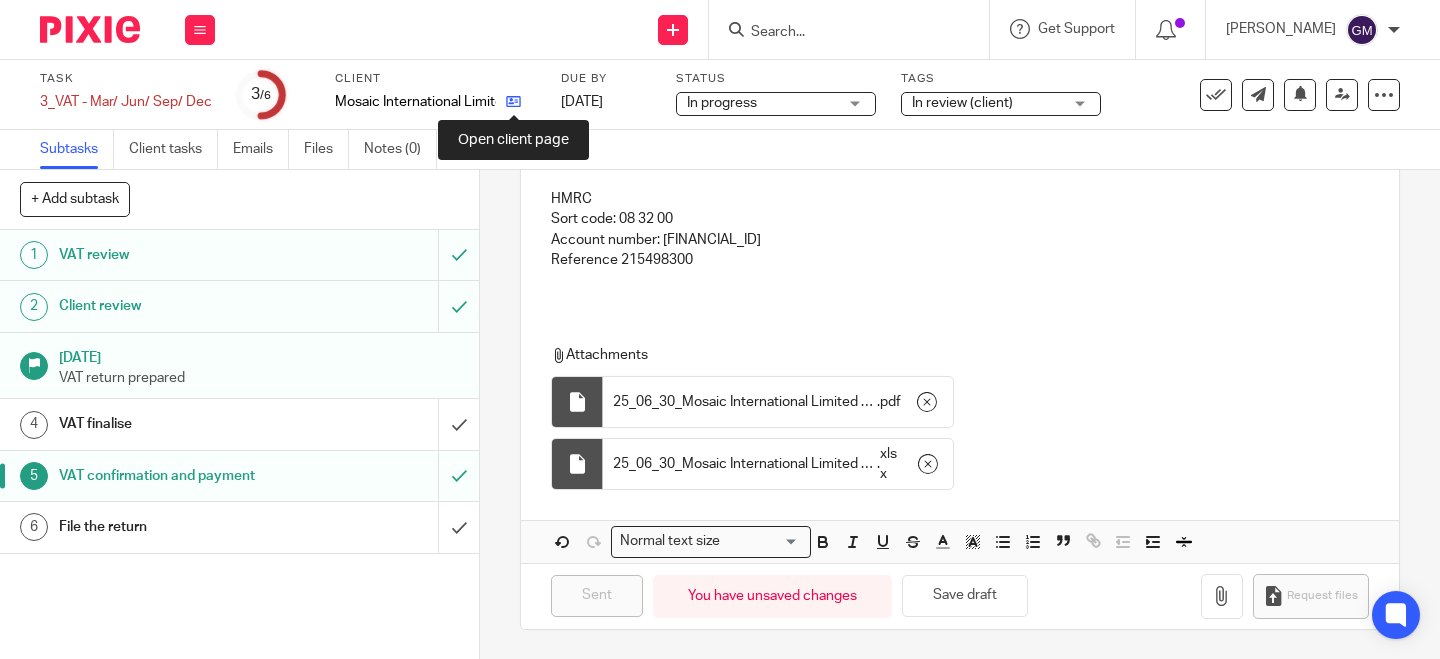 click at bounding box center (513, 101) 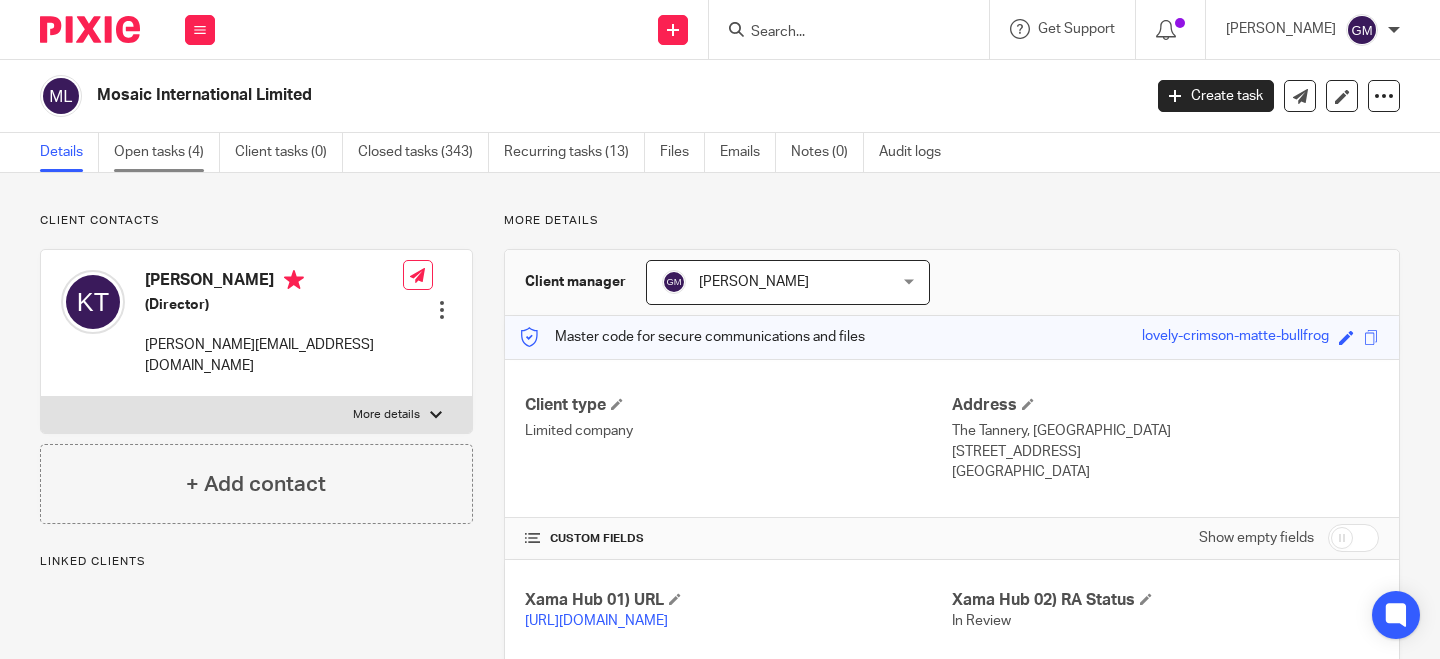 scroll, scrollTop: 0, scrollLeft: 0, axis: both 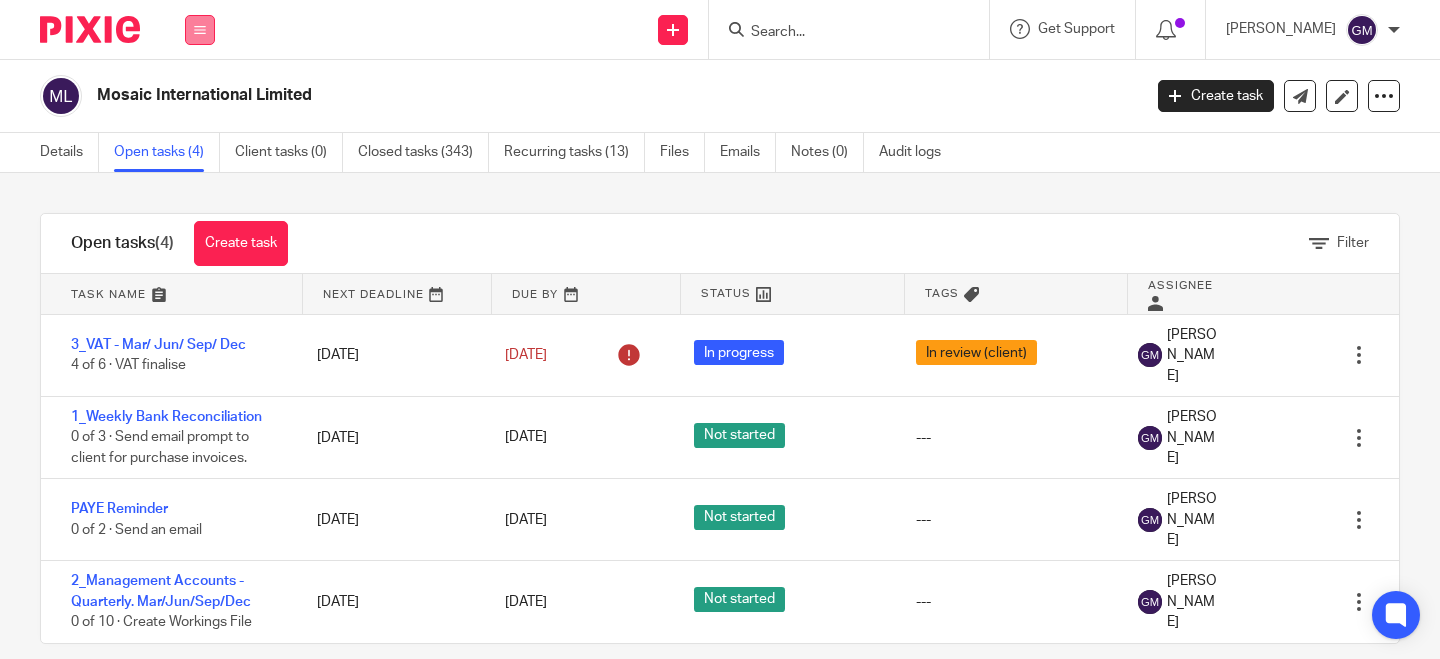 click at bounding box center [200, 30] 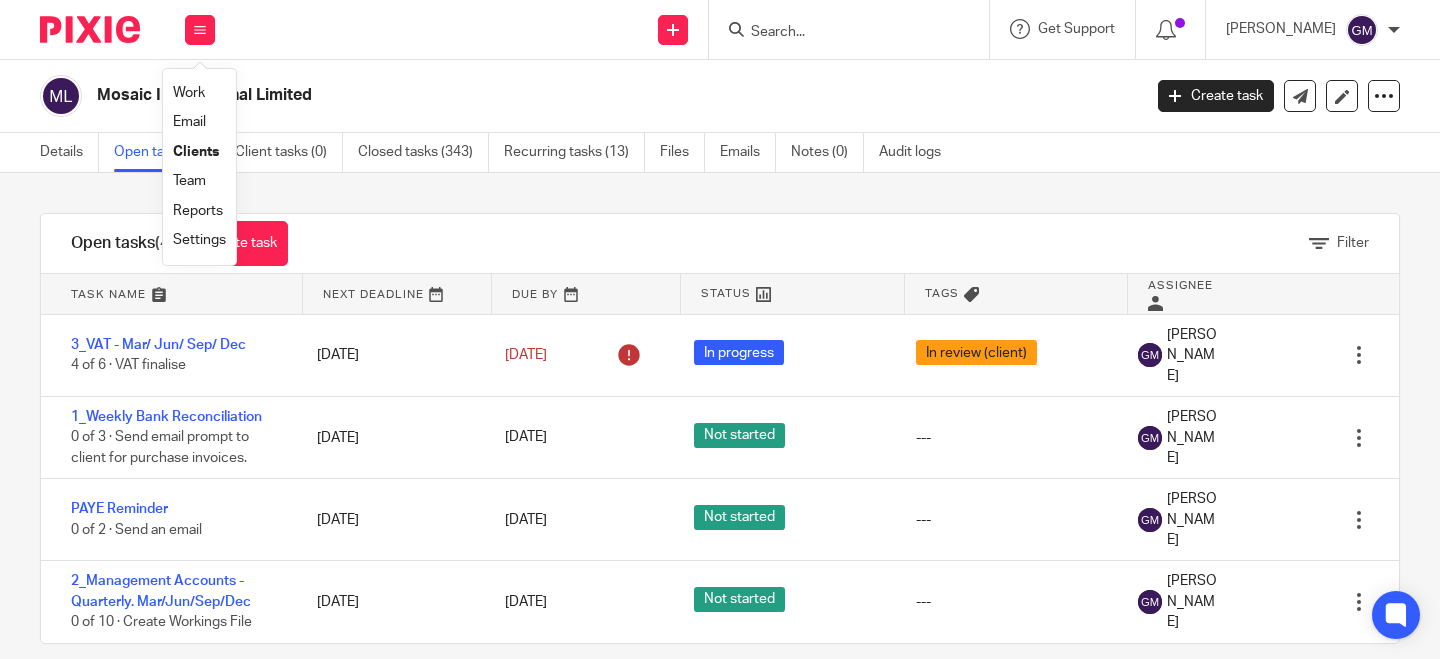 click on "Team" at bounding box center [189, 181] 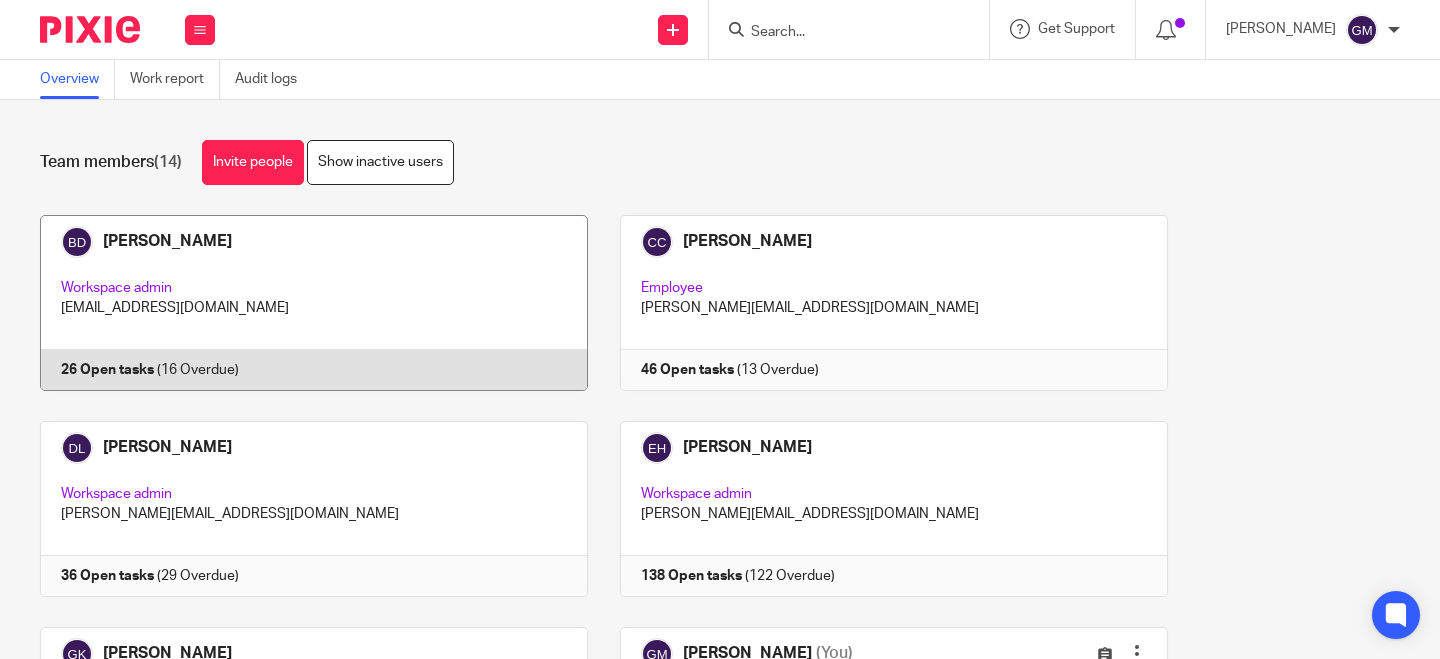 scroll, scrollTop: 0, scrollLeft: 0, axis: both 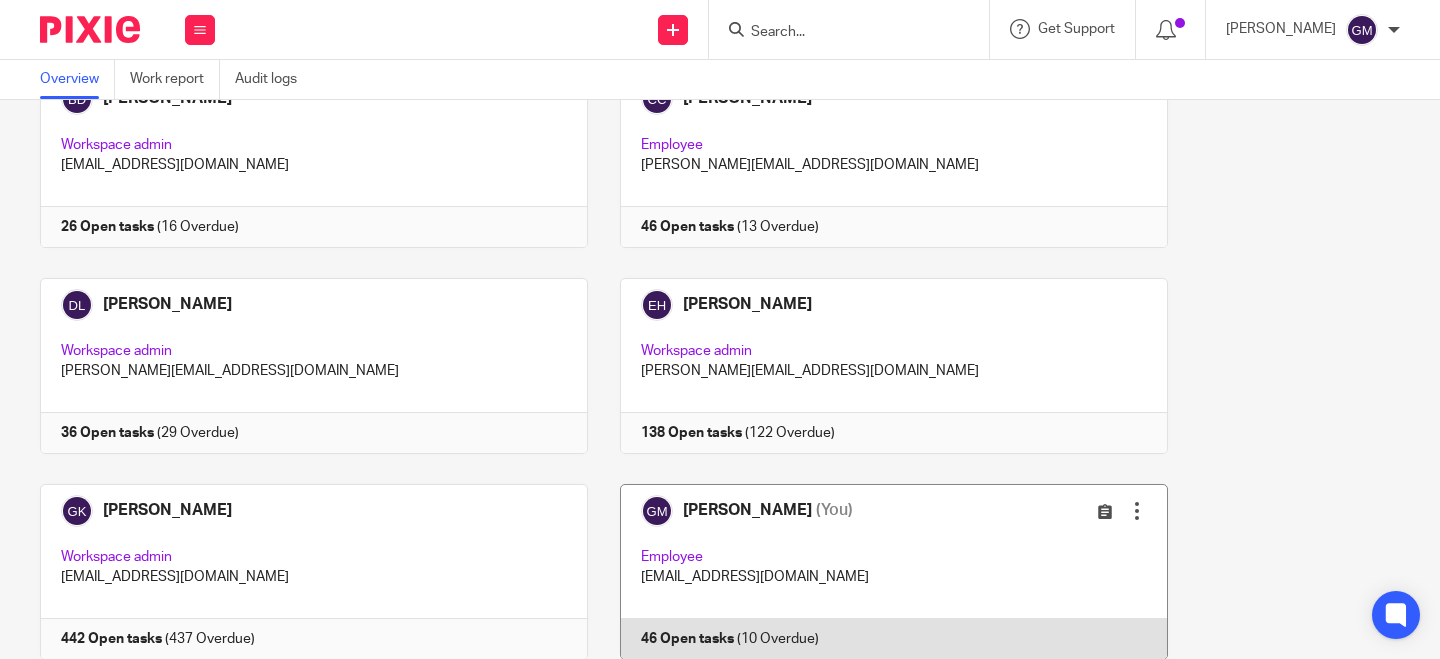 click at bounding box center [878, 572] 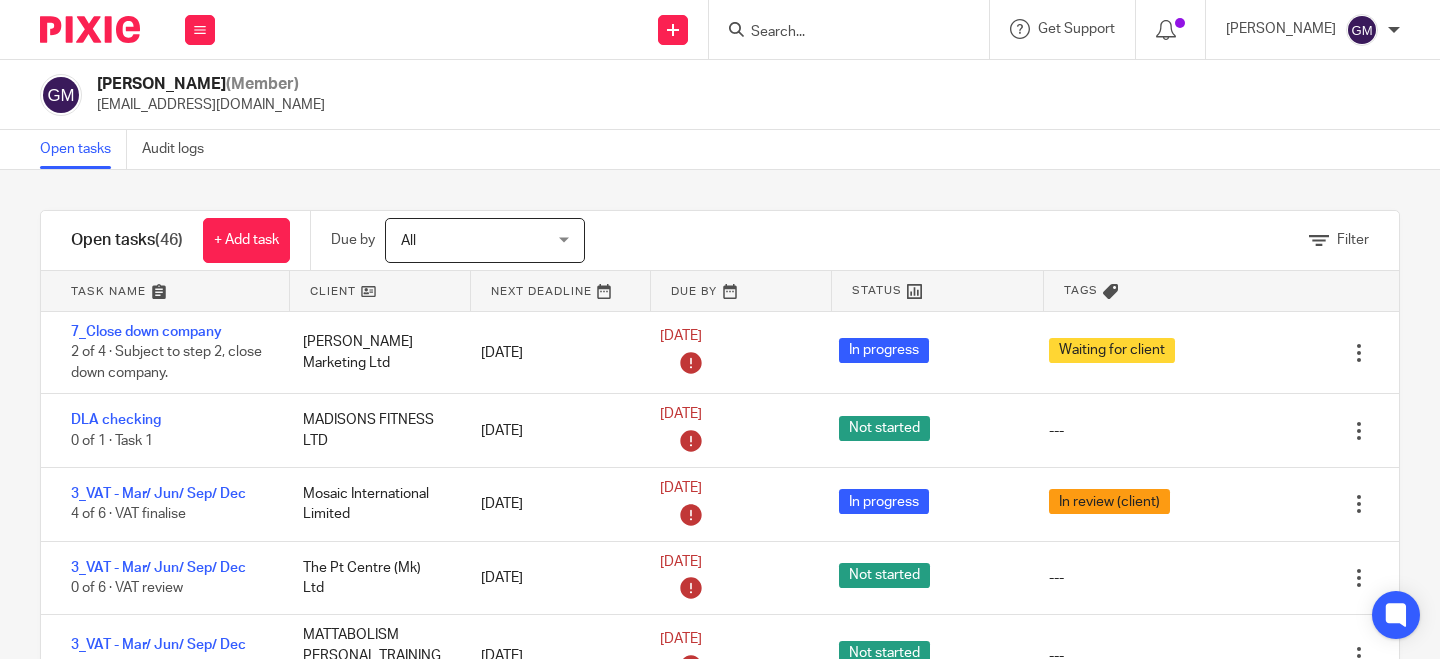 scroll, scrollTop: 0, scrollLeft: 0, axis: both 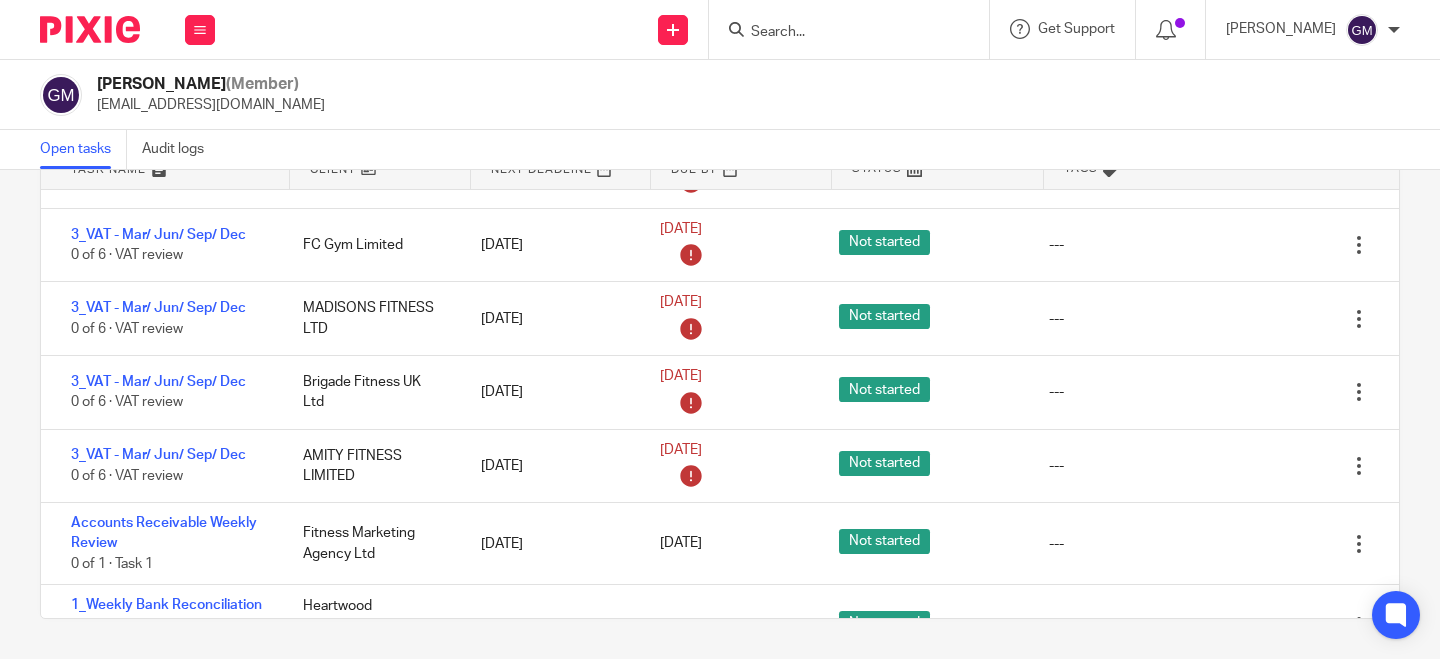 click at bounding box center (839, 33) 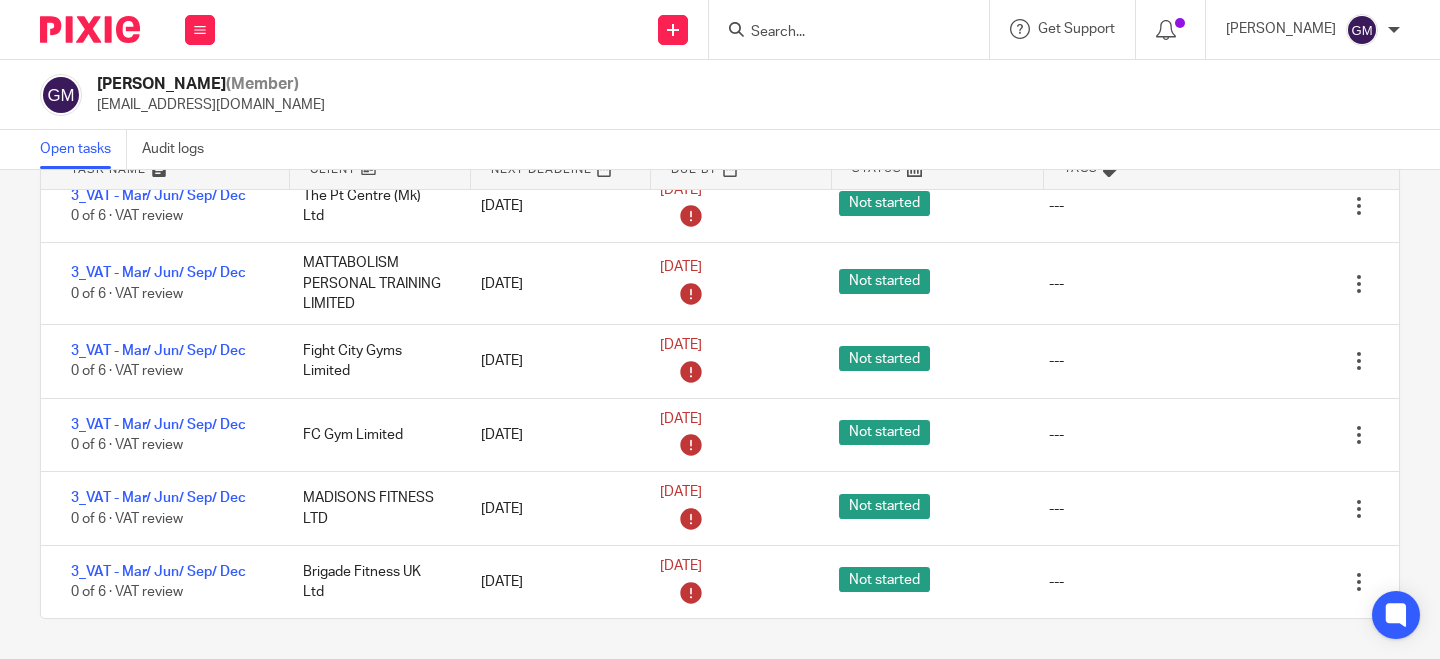 scroll, scrollTop: 0, scrollLeft: 0, axis: both 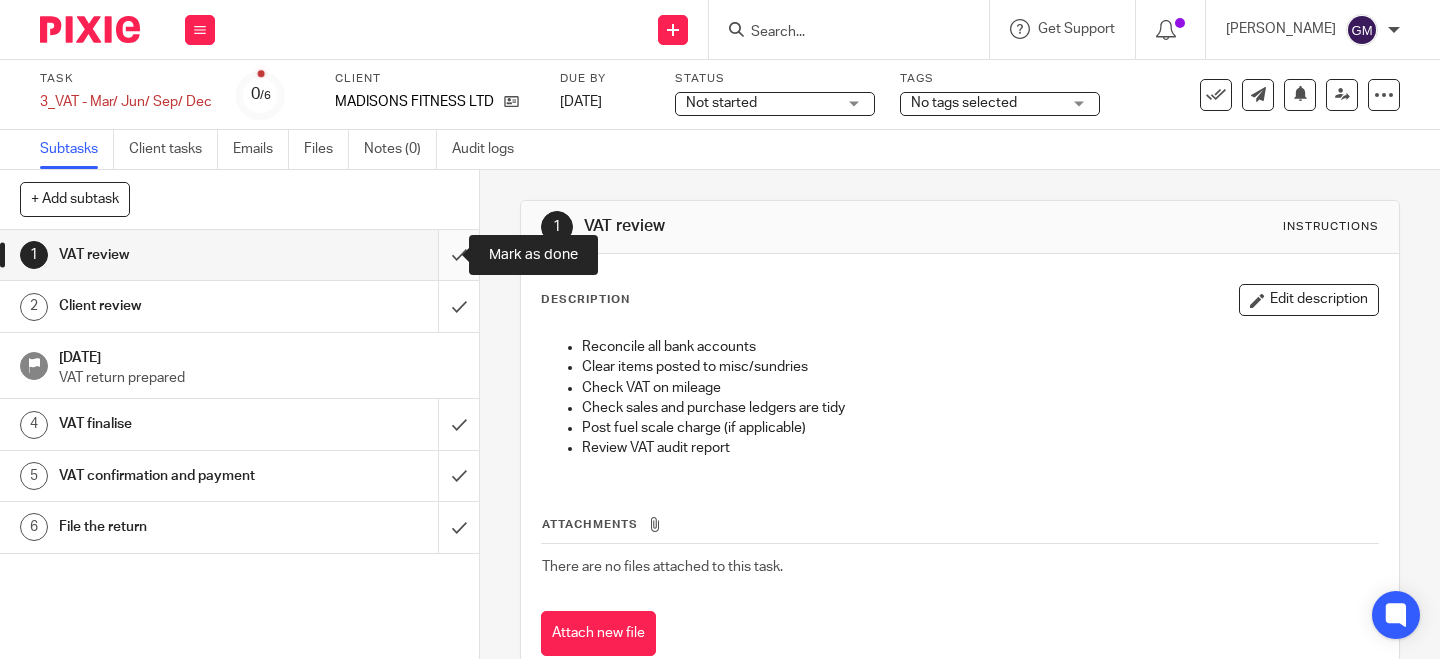 click at bounding box center [239, 255] 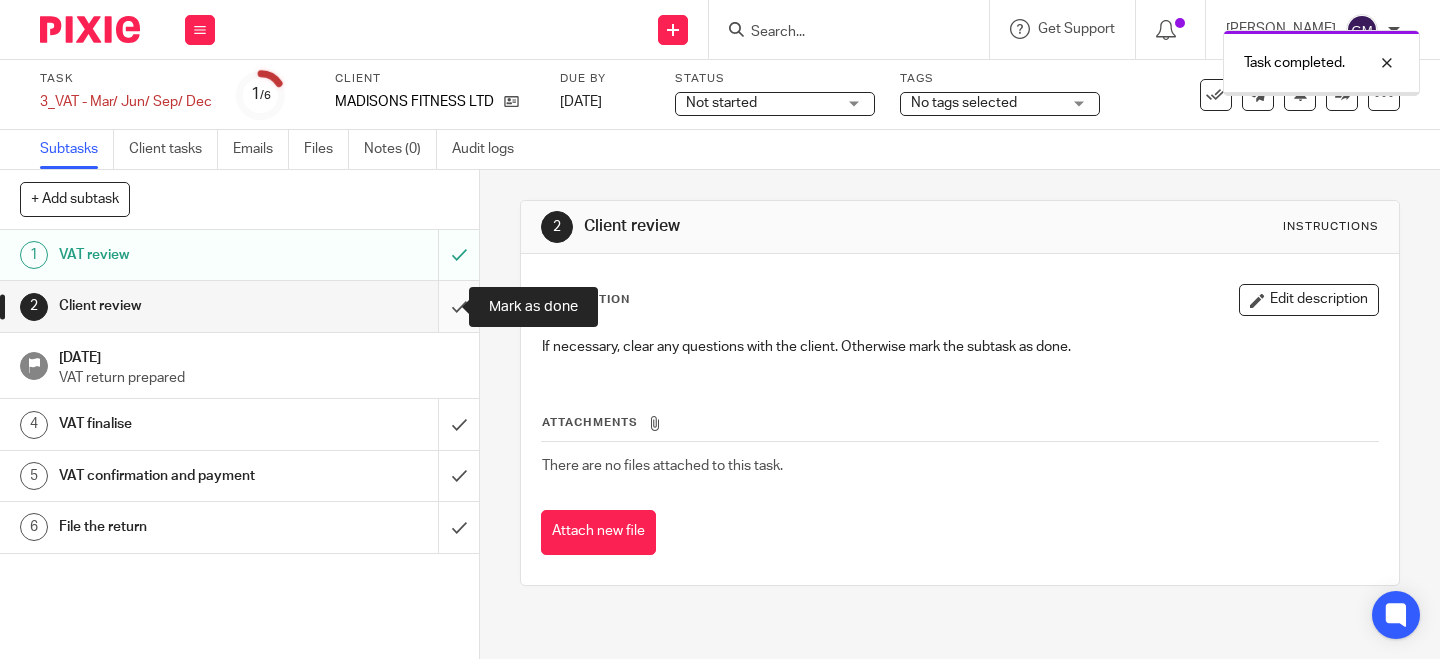 scroll, scrollTop: 0, scrollLeft: 0, axis: both 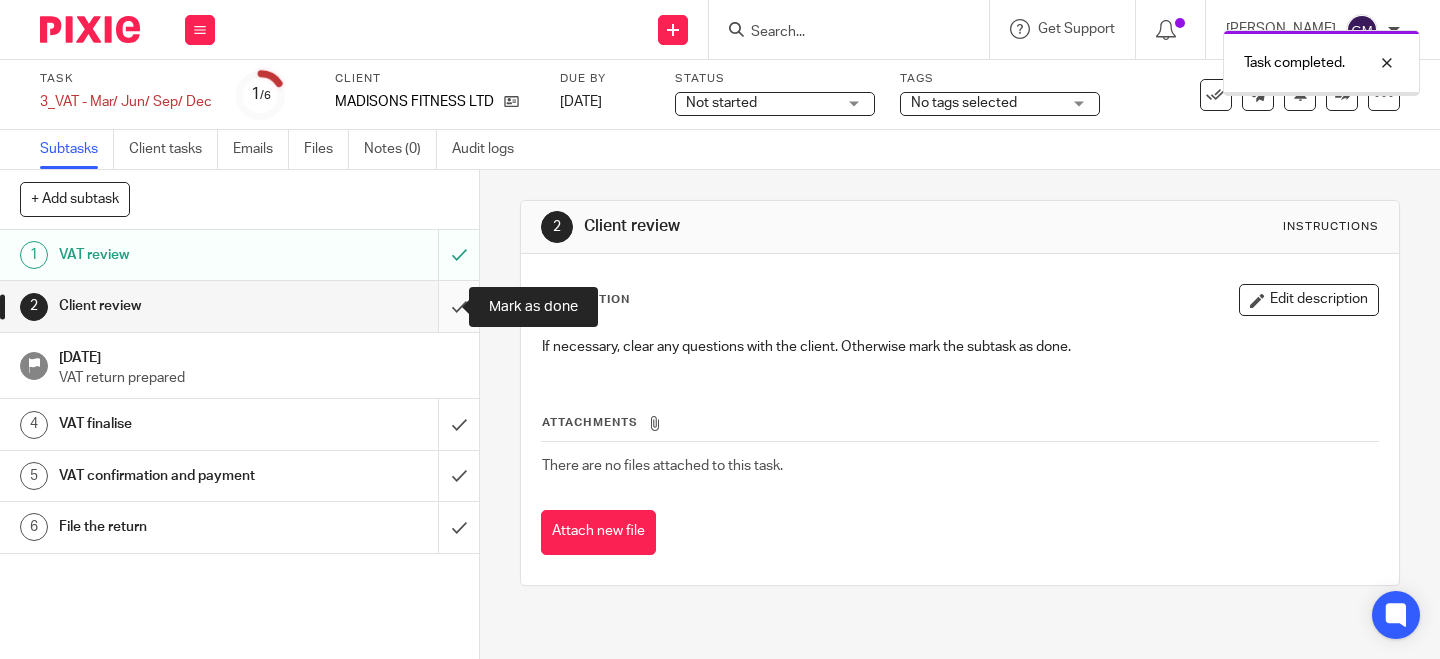 click at bounding box center (239, 306) 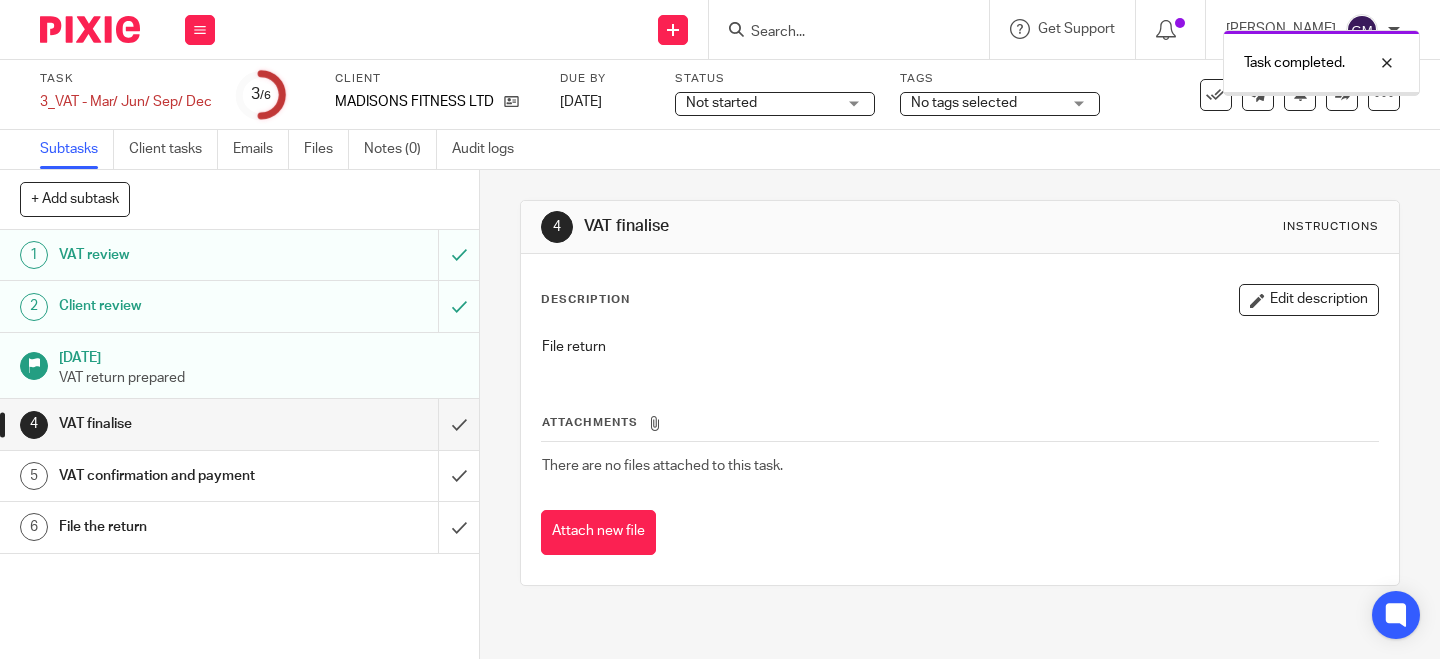 scroll, scrollTop: 0, scrollLeft: 0, axis: both 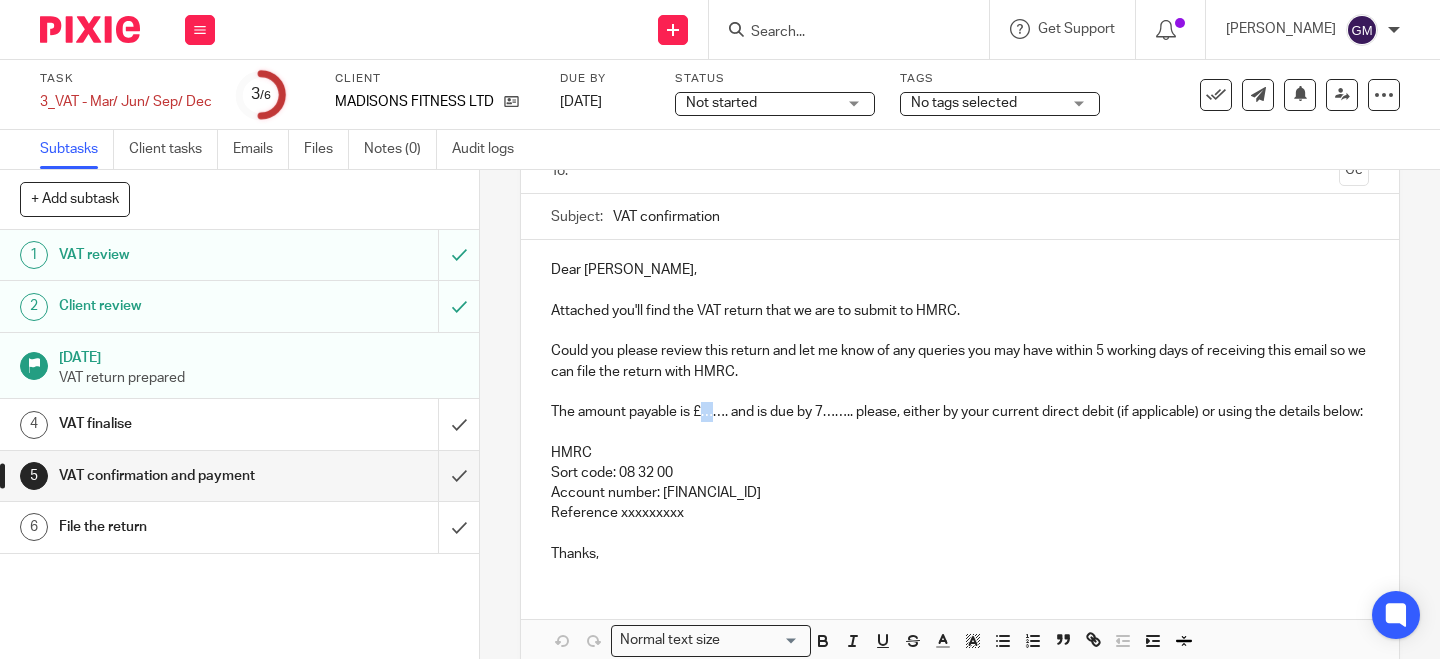 drag, startPoint x: 699, startPoint y: 416, endPoint x: 714, endPoint y: 415, distance: 15.033297 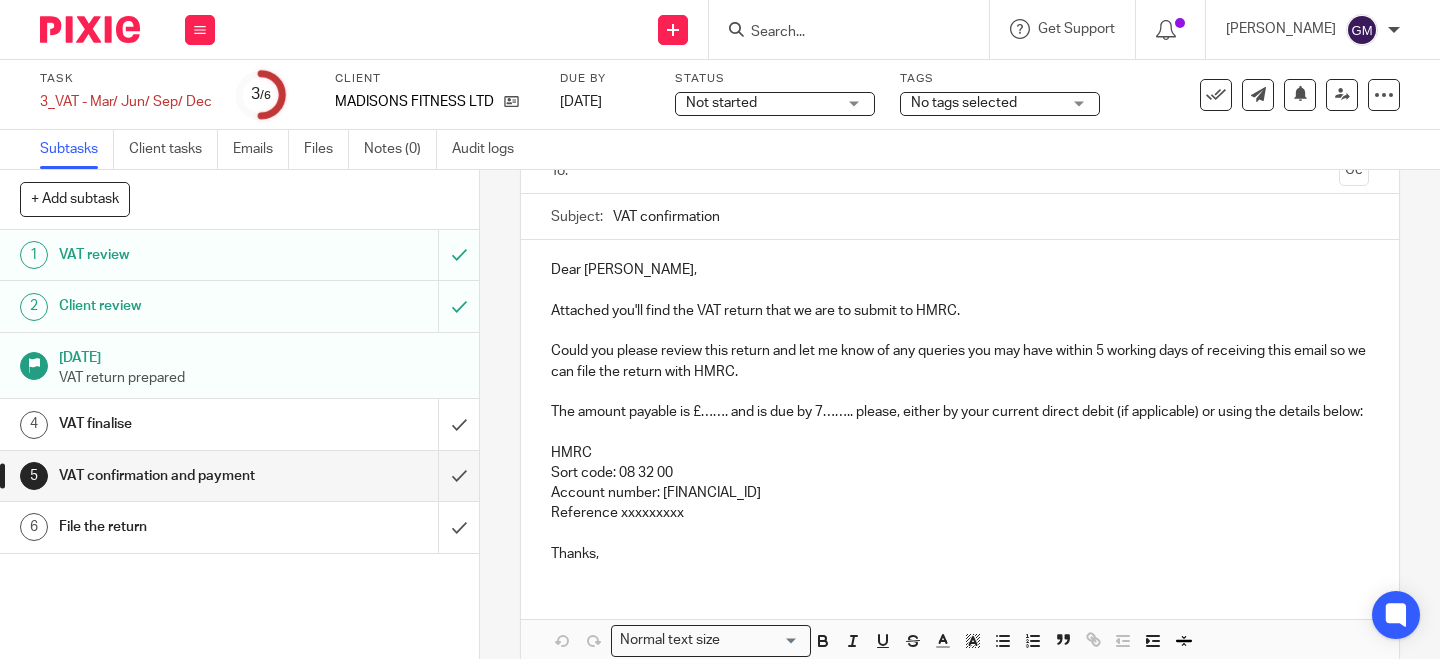 click on "Dear Jerome, Attached you'll find the VAT return that we are to submit to HMRC. Could you please review this return and let me know of any queries you may have within 5 working days of receiving this email so we can file the return with HMRC. The amount payable is £……. and is due by 7…….. please, either by your current direct debit (if applicable) or using the details below: HMRC Sort code: 08 32 00 Account number: 11963155 Reference xxxxxxxxx Thanks," at bounding box center (960, 409) 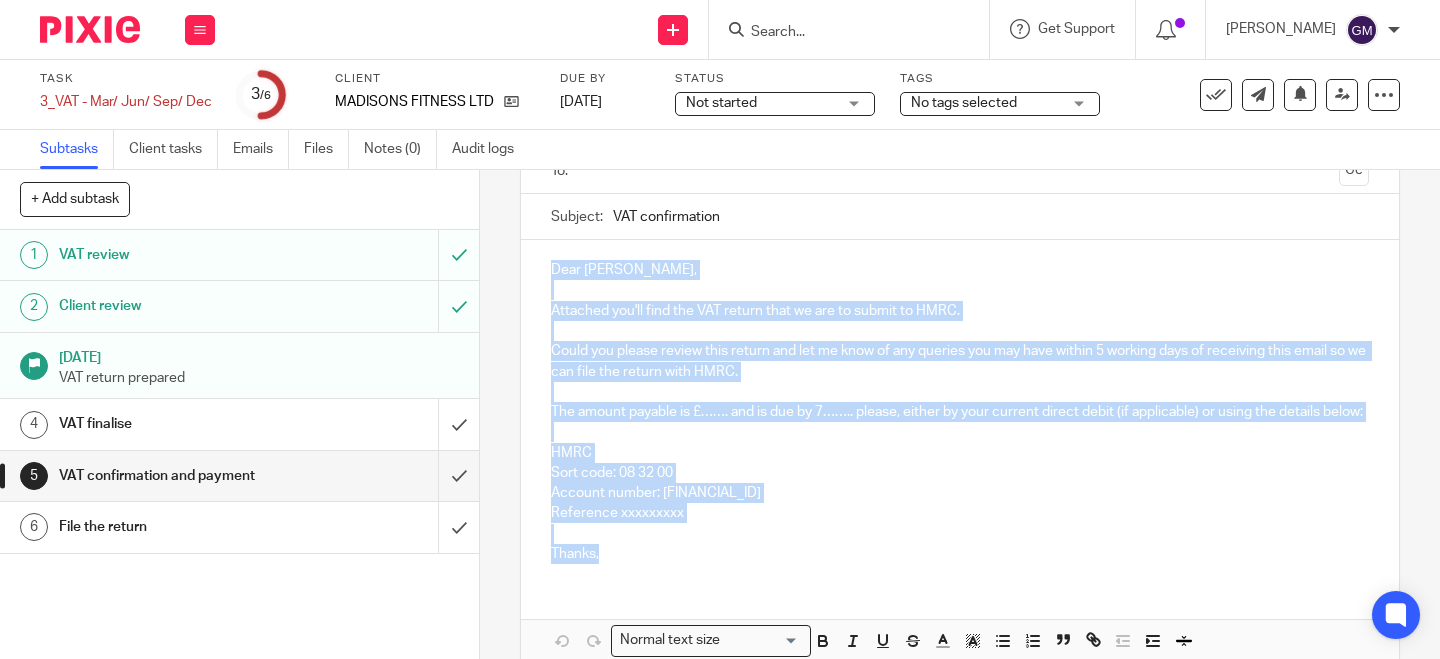 drag, startPoint x: 541, startPoint y: 263, endPoint x: 647, endPoint y: 565, distance: 320.0625 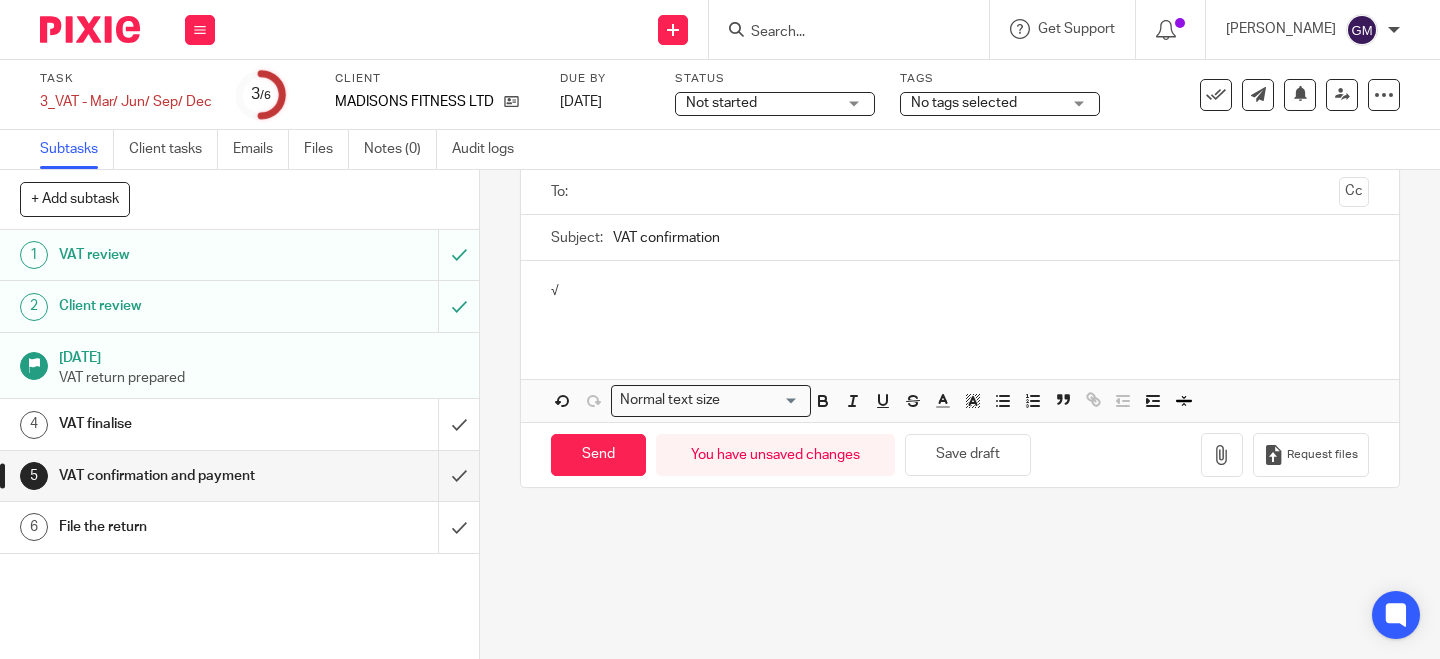 scroll, scrollTop: 135, scrollLeft: 0, axis: vertical 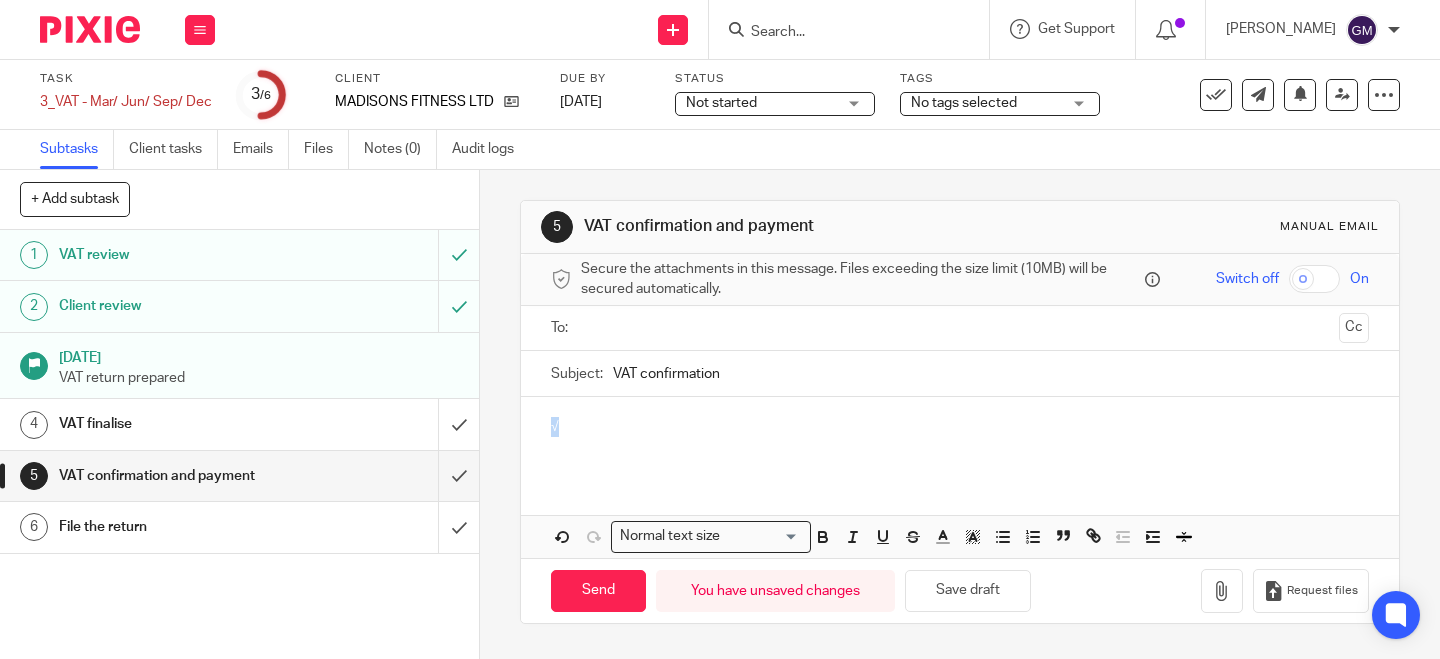 drag, startPoint x: 575, startPoint y: 298, endPoint x: 533, endPoint y: 285, distance: 43.965897 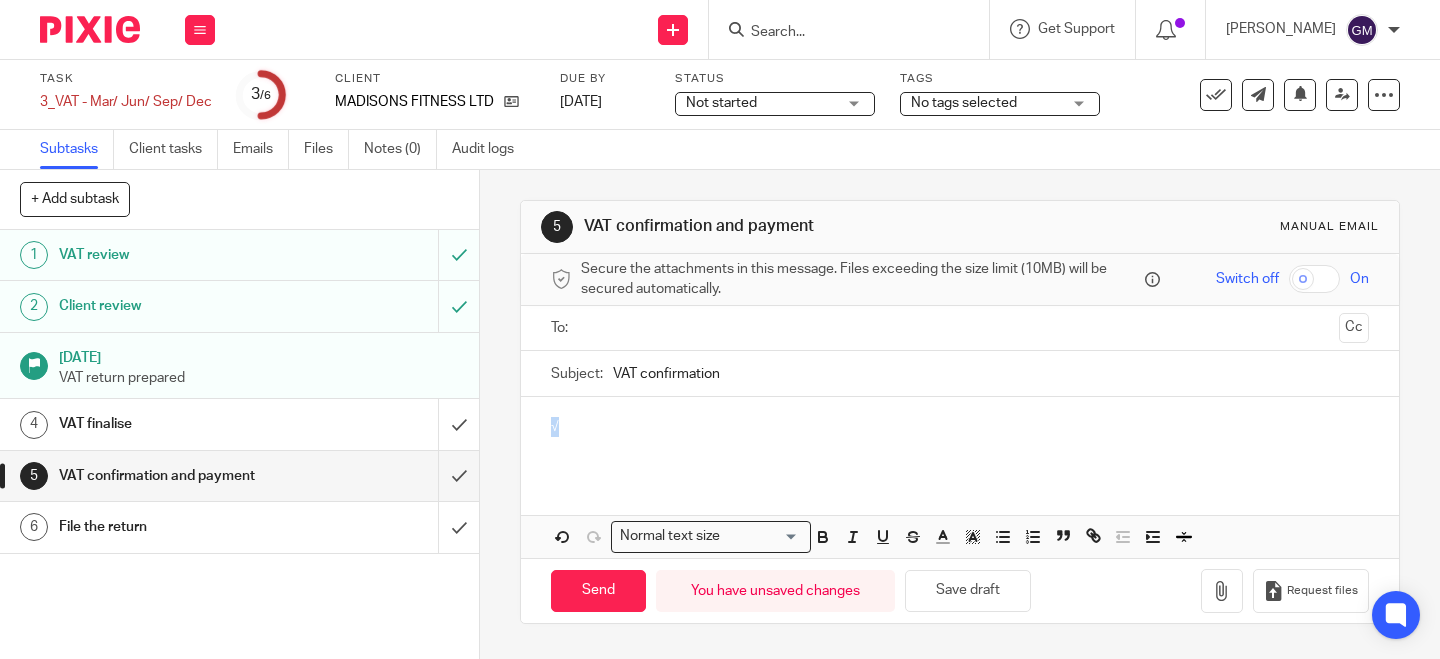type 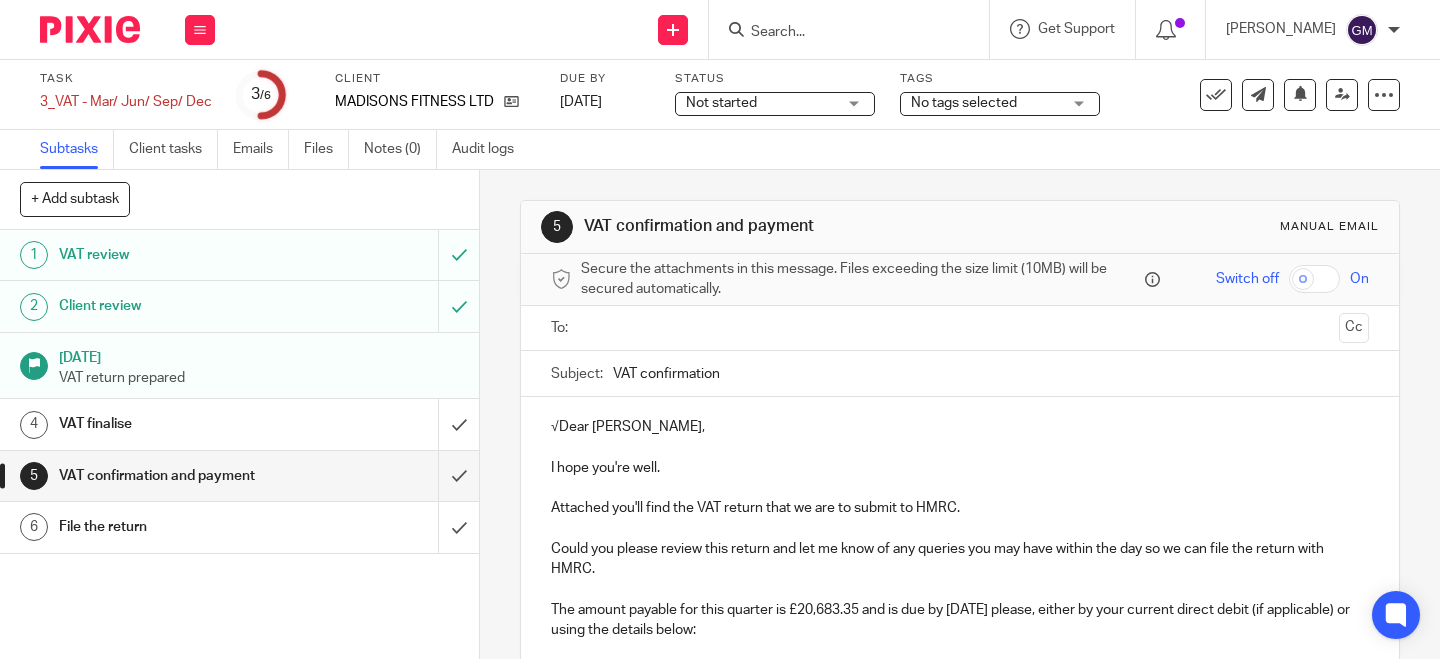 scroll, scrollTop: 86, scrollLeft: 0, axis: vertical 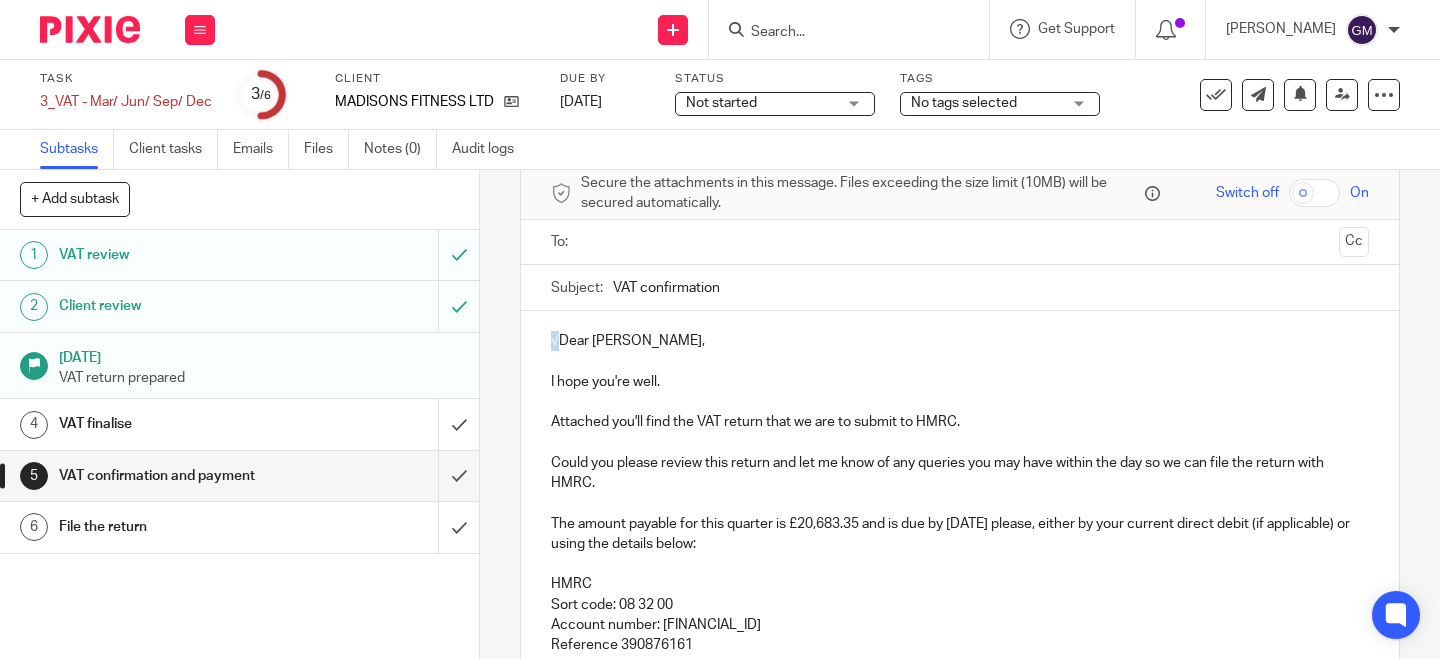 click on "√Dear Lizi, I hope you're well. Attached you'll find the VAT return that we are to submit to HMRC. Could you please review this return and let me know of any queries you may have within the day so we can file the return with HMRC. The amount payable for this quarter is £20,683.35 and is due by 7 May please, either by your current direct debit (if applicable) or using the details below: HMRC Sort code: 08 32 00 Account number: 11963155 Reference 390876161" at bounding box center [960, 490] 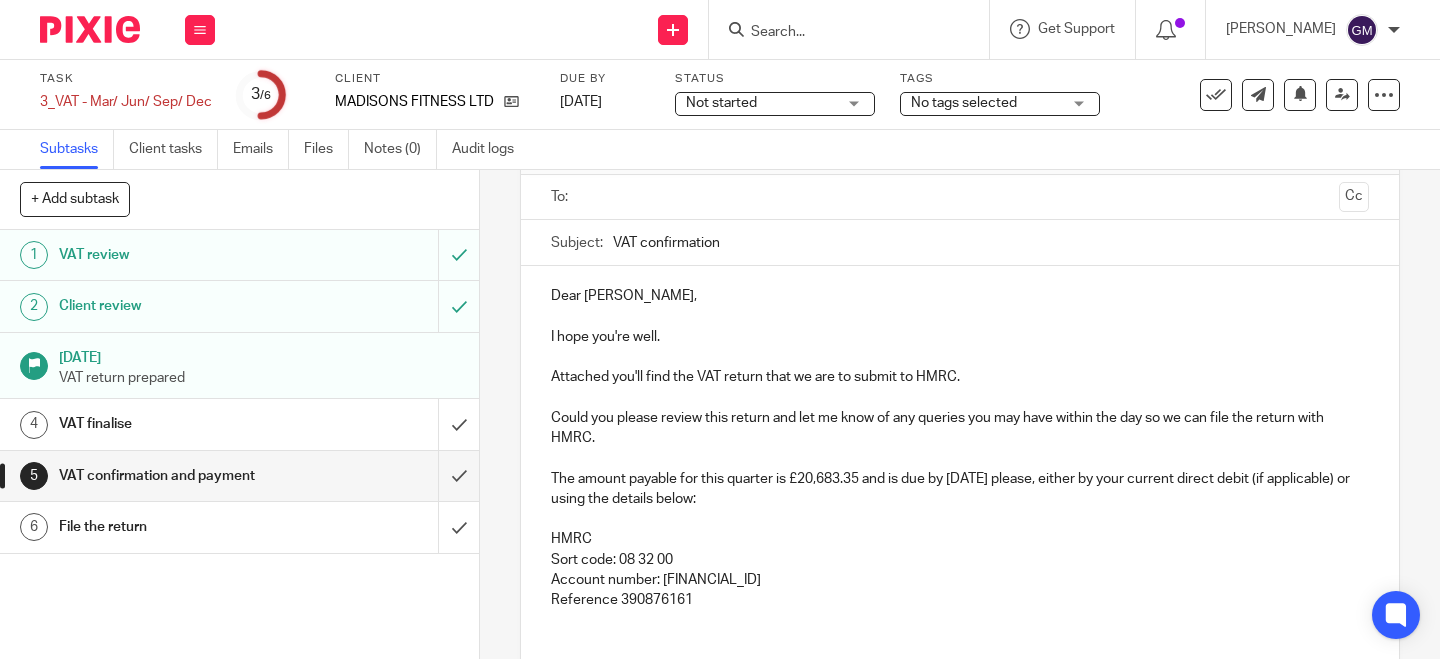 scroll, scrollTop: 155, scrollLeft: 0, axis: vertical 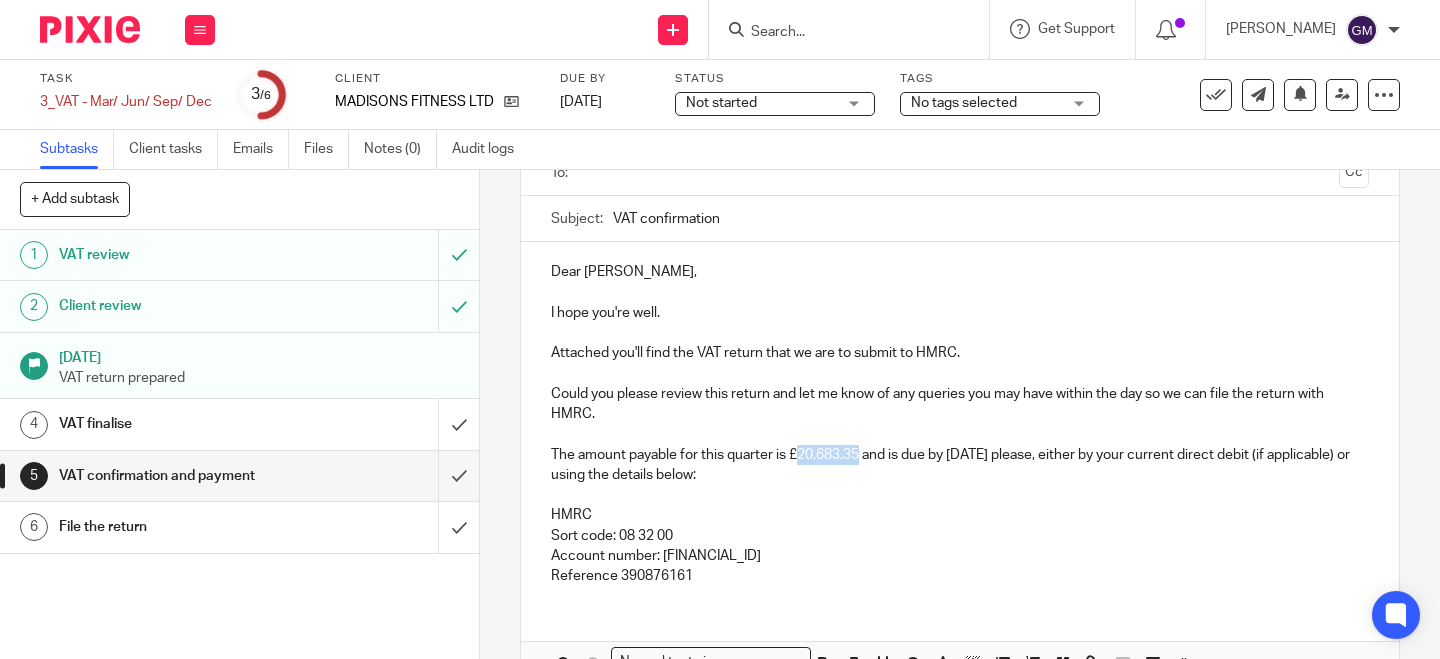 drag, startPoint x: 795, startPoint y: 458, endPoint x: 852, endPoint y: 454, distance: 57.14018 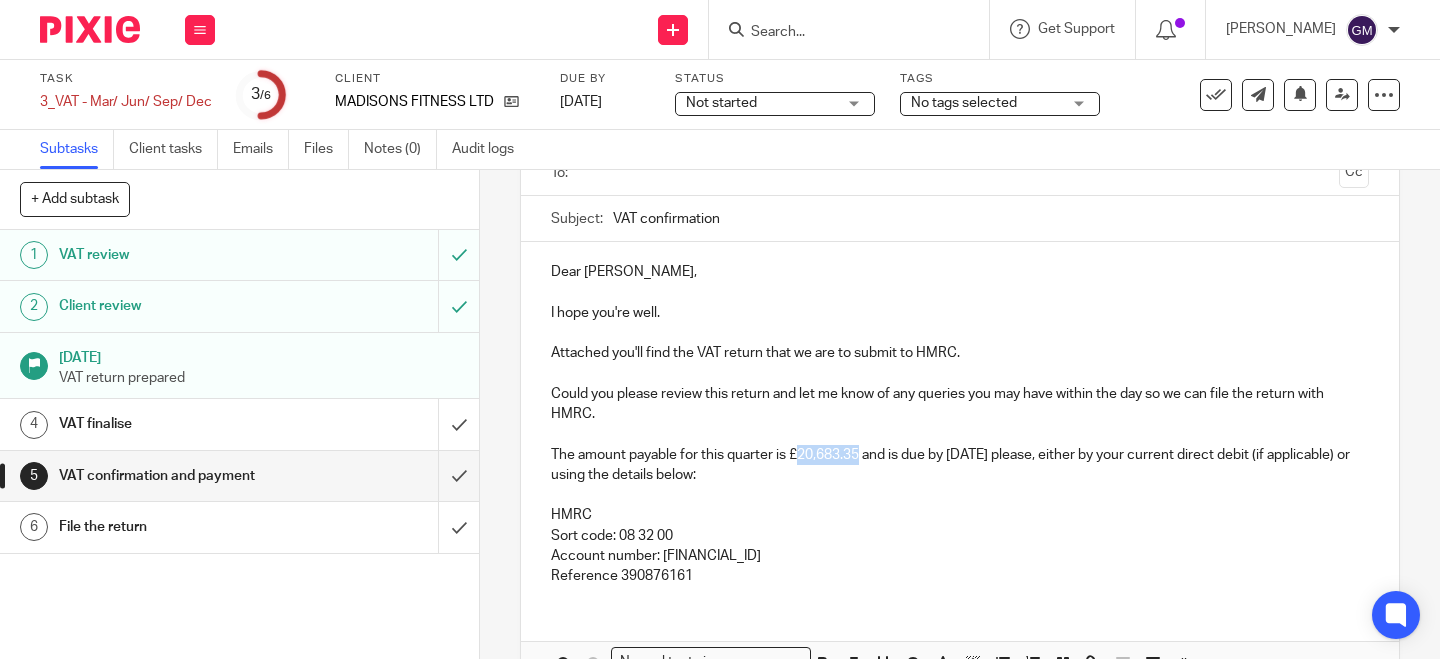 click on "The amount payable for this quarter is £20,683.35 and is due by [DATE] please, either by your current direct debit (if applicable) or using the details below:" at bounding box center (960, 465) 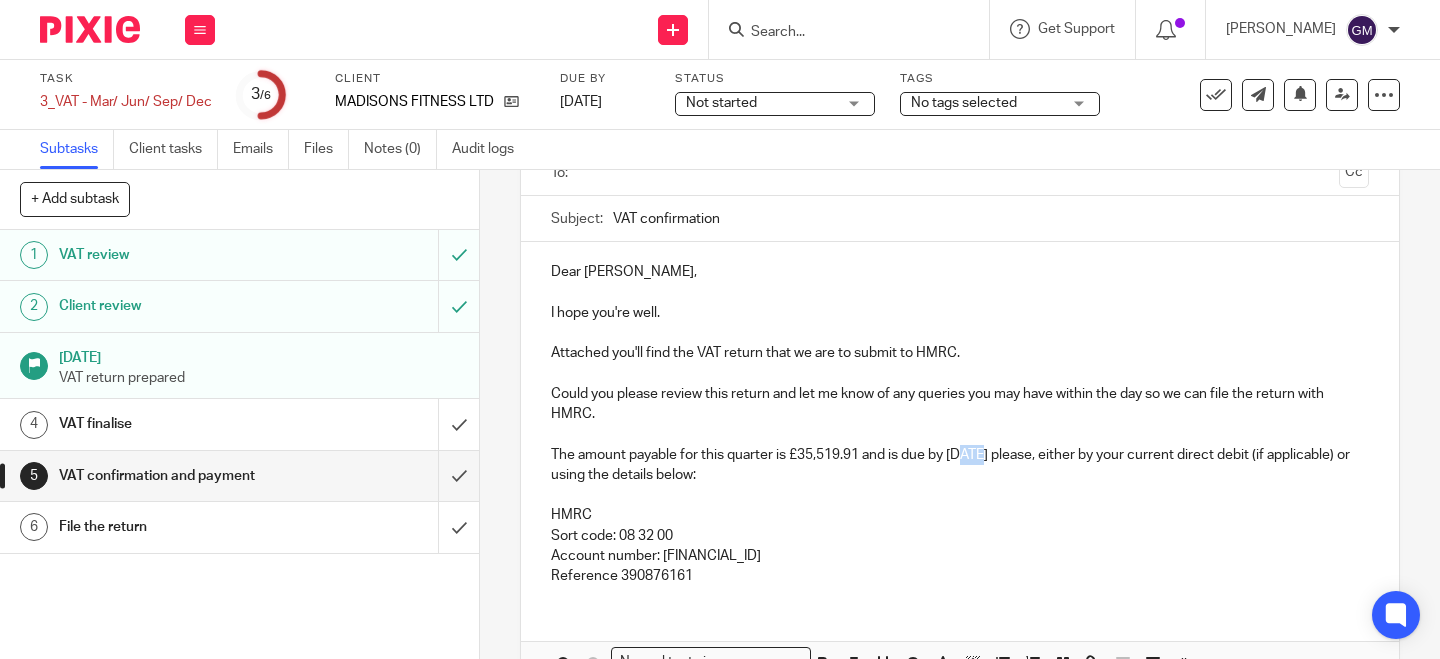 drag, startPoint x: 958, startPoint y: 455, endPoint x: 983, endPoint y: 454, distance: 25.019993 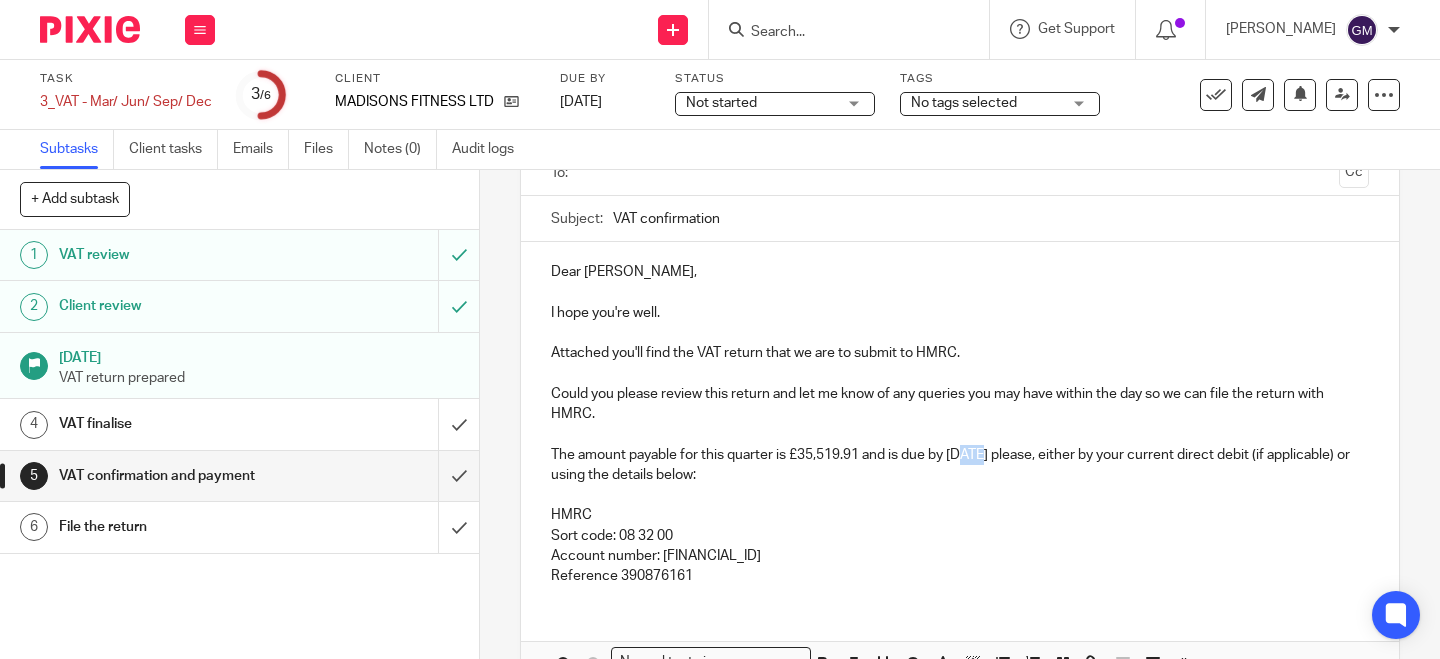 click on "The amount payable for this quarter is £35,519.91 and is due by 7 May please, either by your current direct debit (if applicable) or using the details below:" at bounding box center [960, 465] 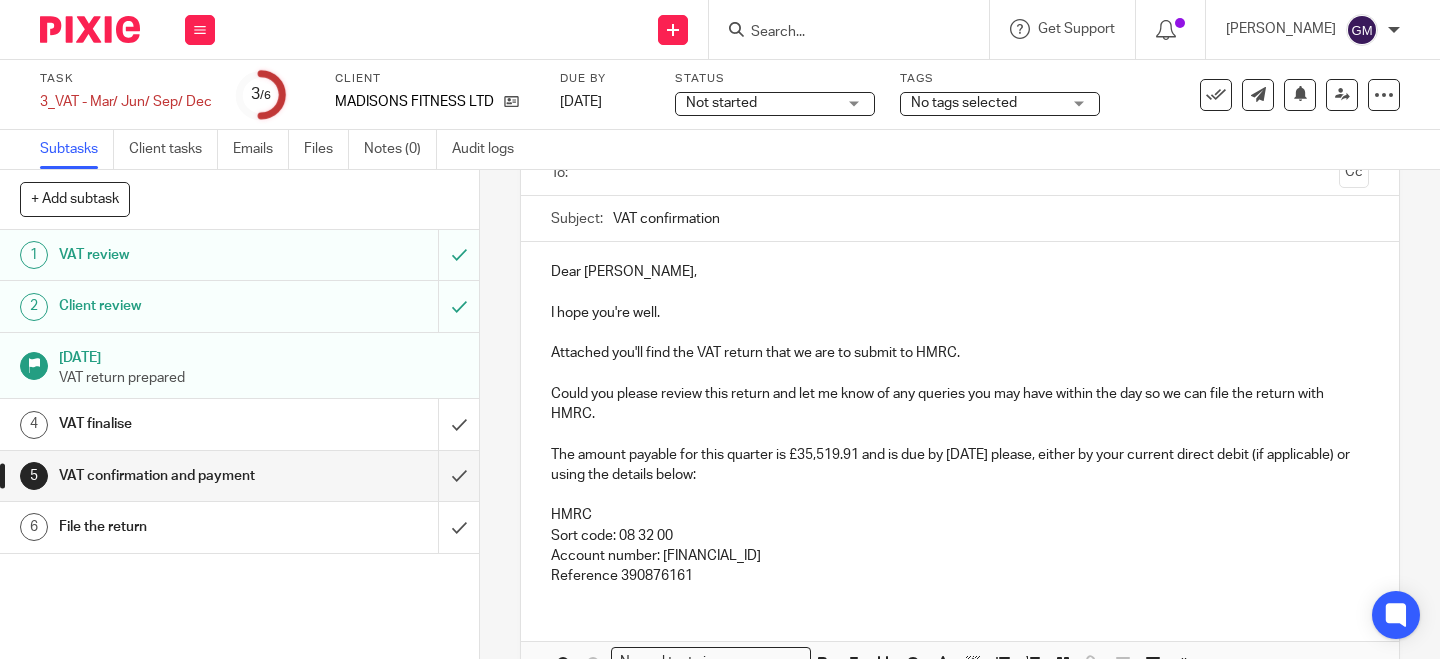 scroll, scrollTop: 0, scrollLeft: 0, axis: both 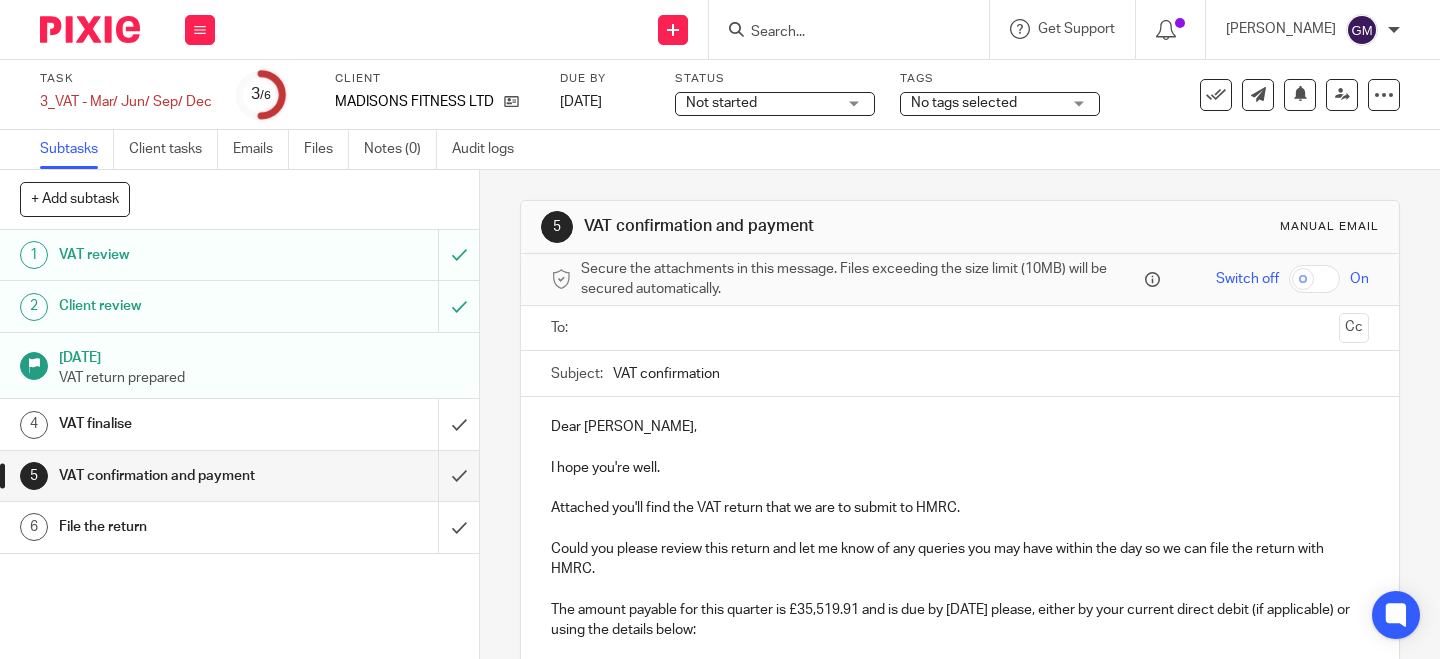 click at bounding box center (959, 328) 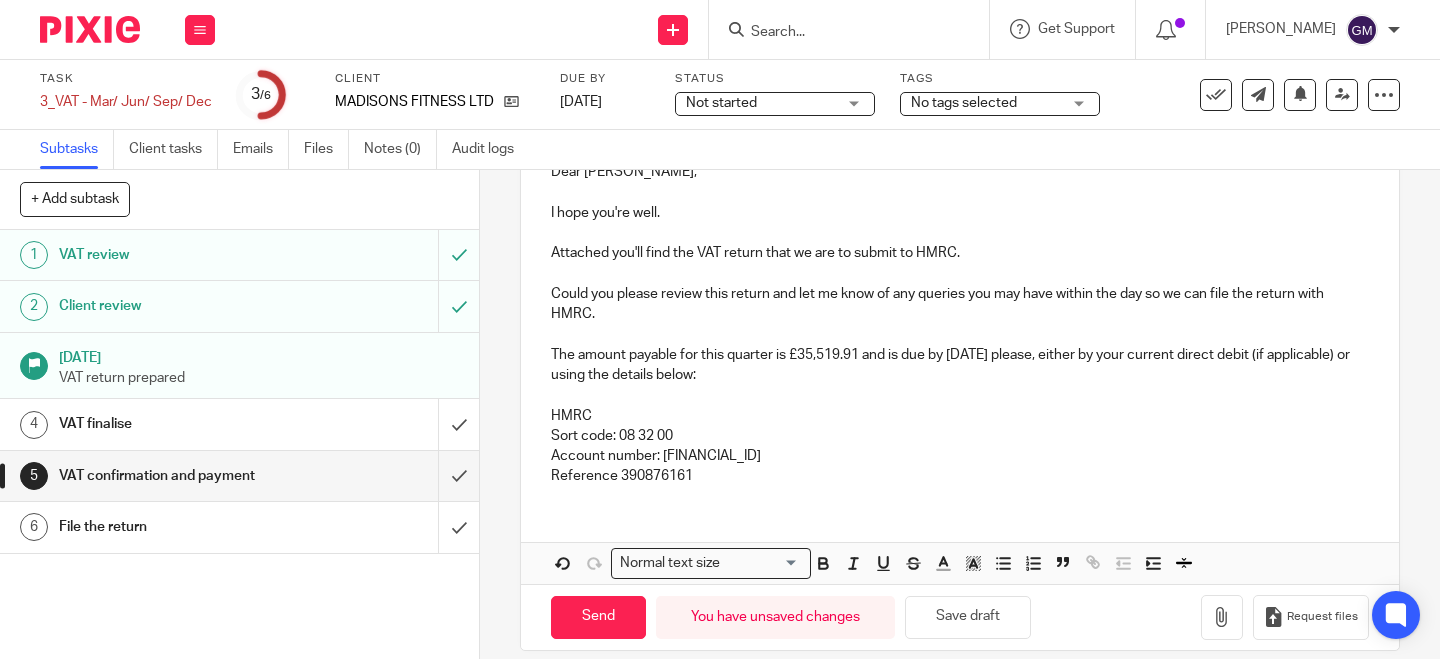 scroll, scrollTop: 280, scrollLeft: 0, axis: vertical 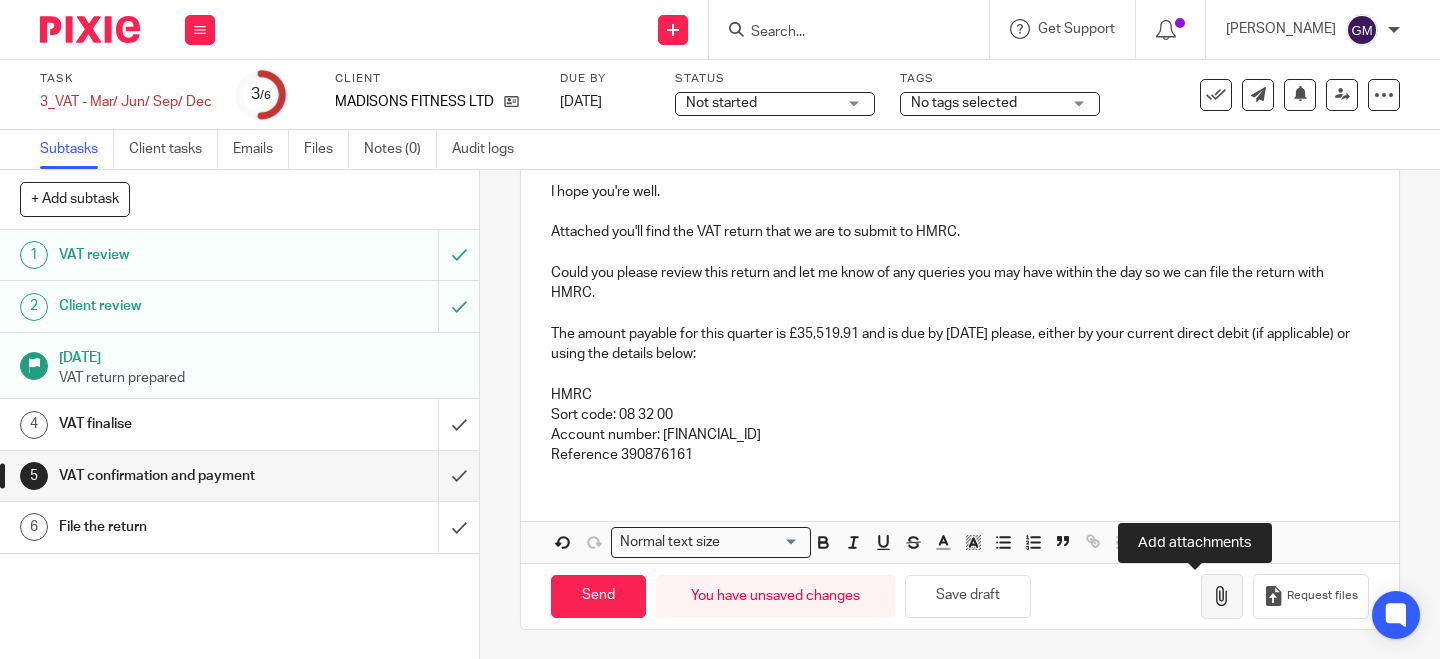 click at bounding box center (1222, 596) 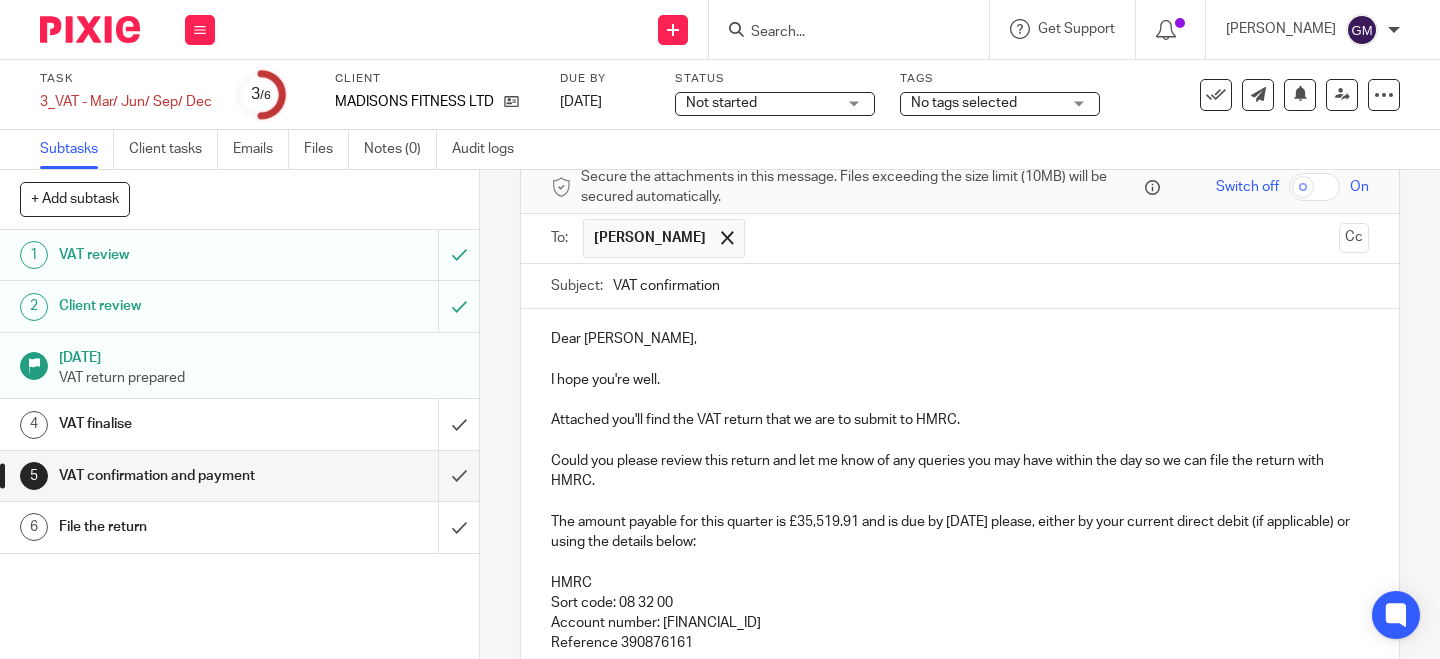 scroll, scrollTop: 86, scrollLeft: 0, axis: vertical 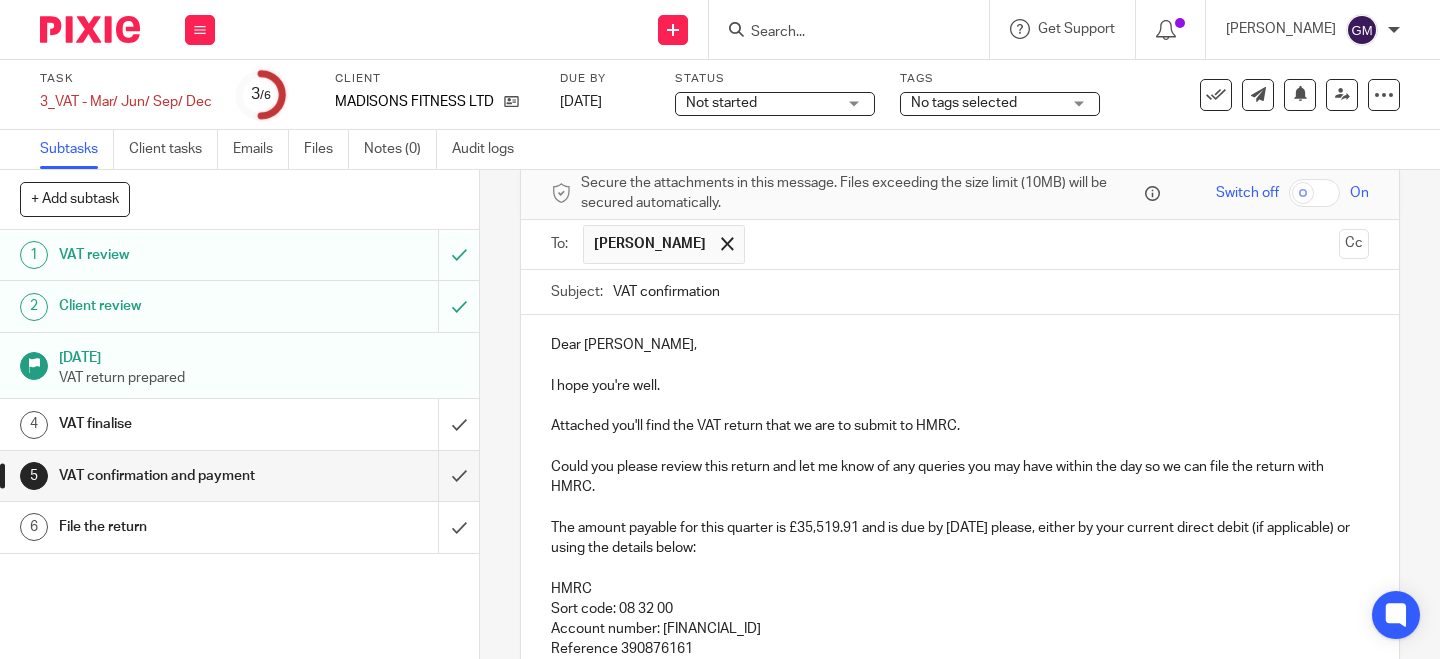 drag, startPoint x: 609, startPoint y: 290, endPoint x: 736, endPoint y: 295, distance: 127.09839 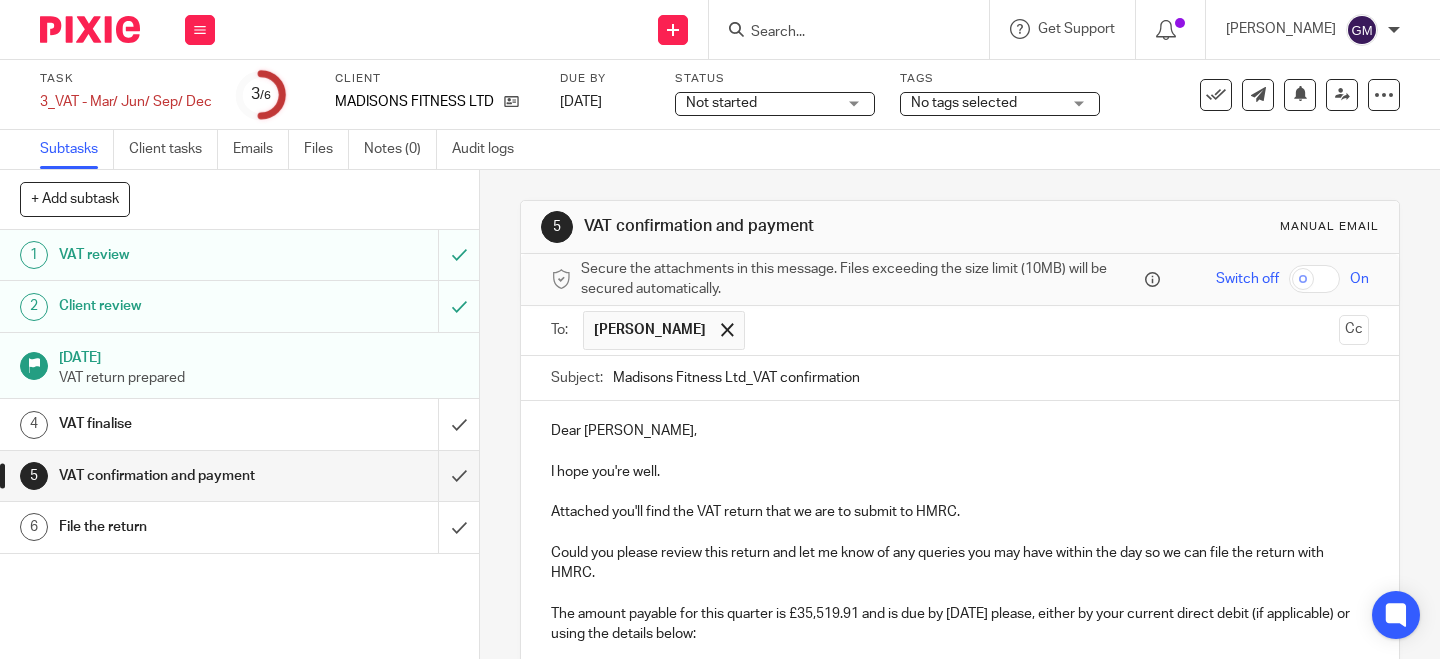 scroll, scrollTop: 455, scrollLeft: 0, axis: vertical 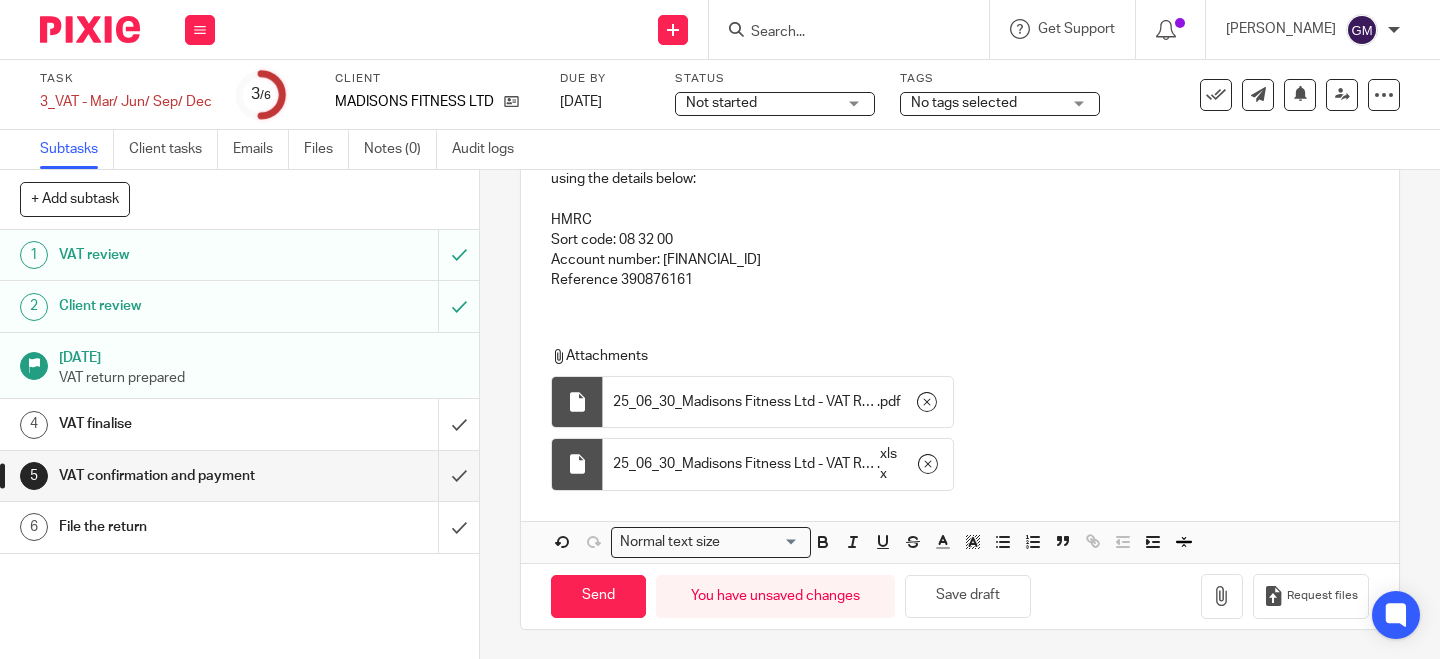 type on "Madisons Fitness Ltd_VAT confirmation" 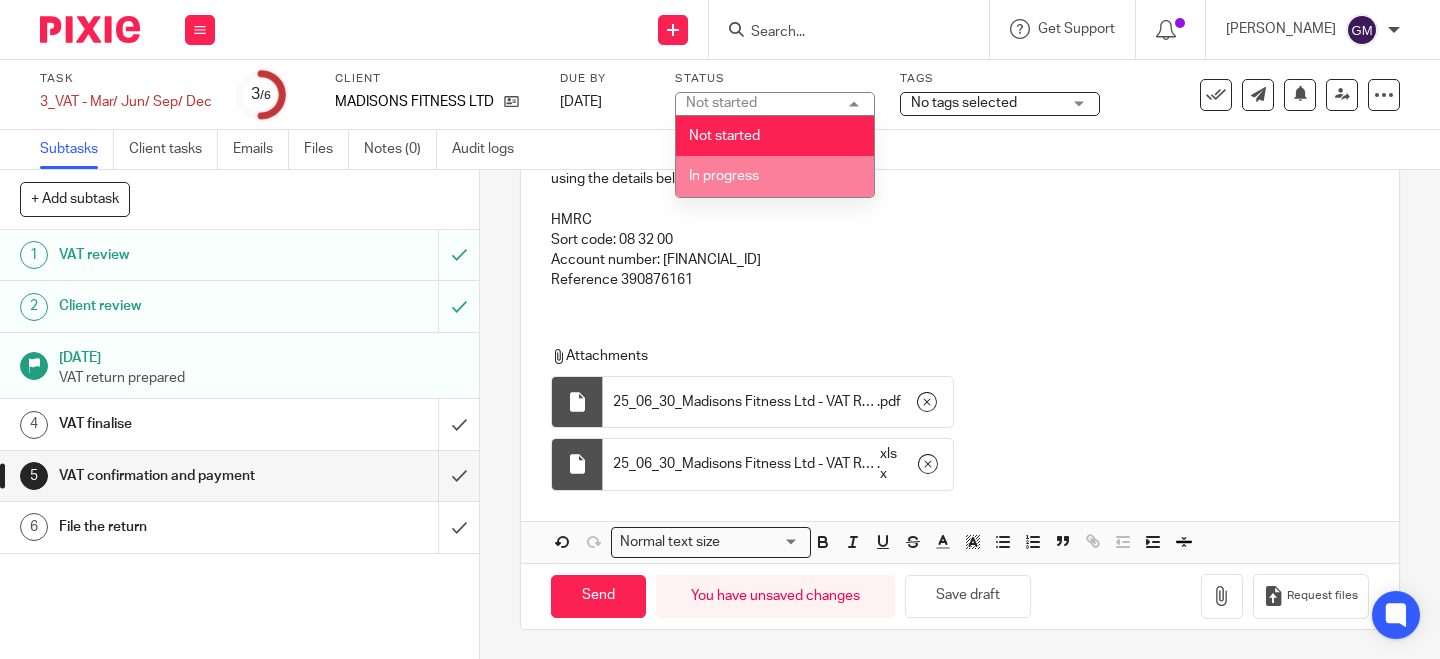 click on "In progress" at bounding box center [724, 176] 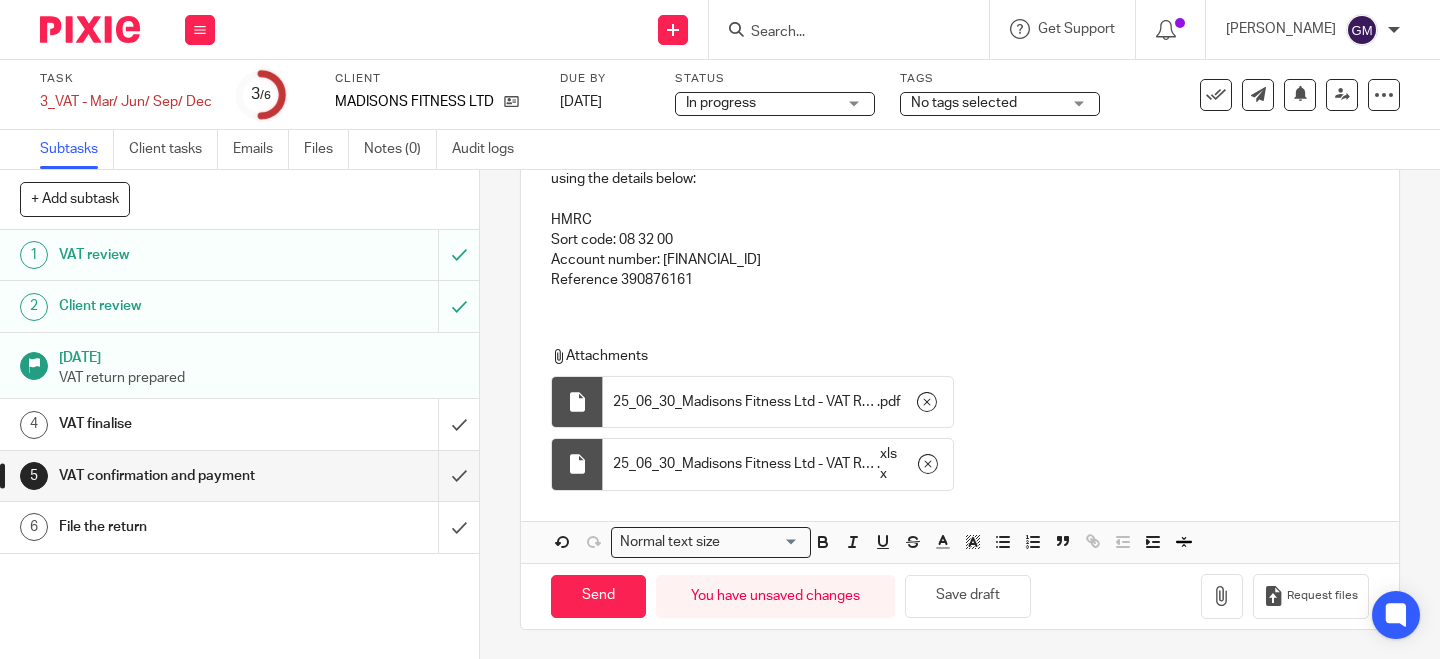 click on "HMRC" at bounding box center [960, 220] 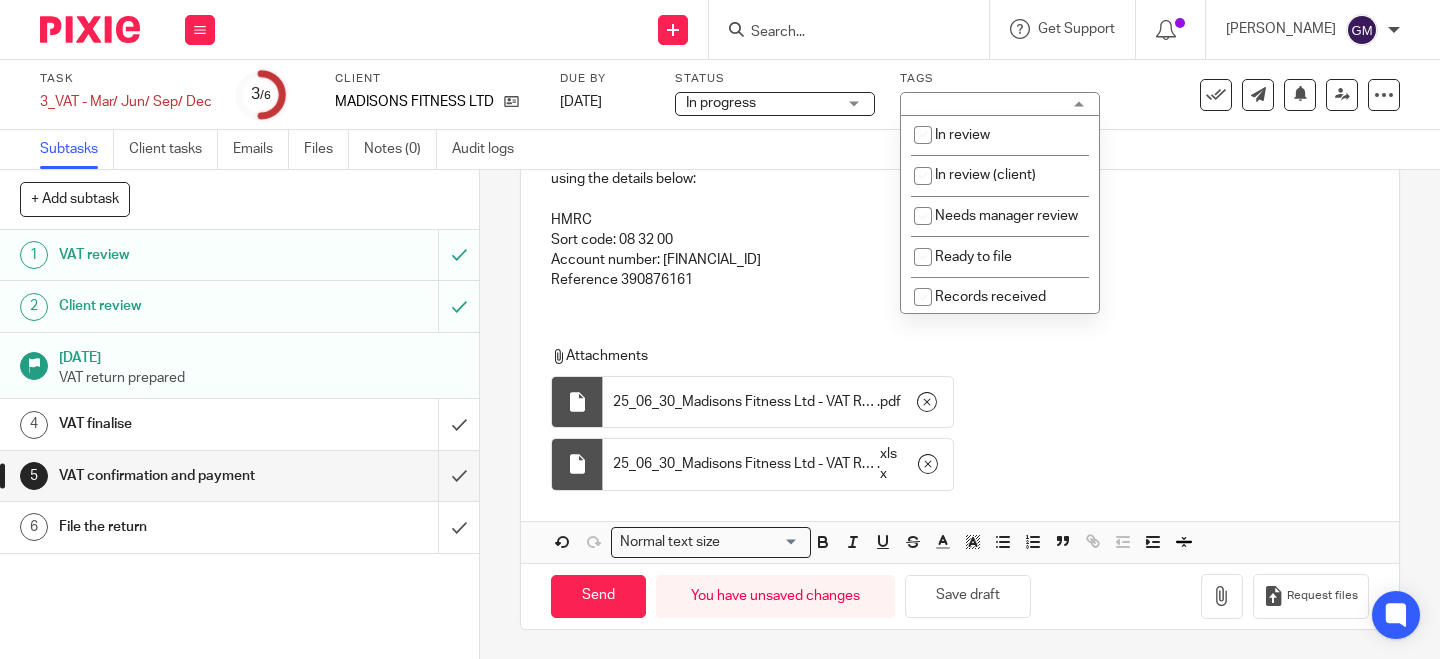 scroll, scrollTop: 0, scrollLeft: 0, axis: both 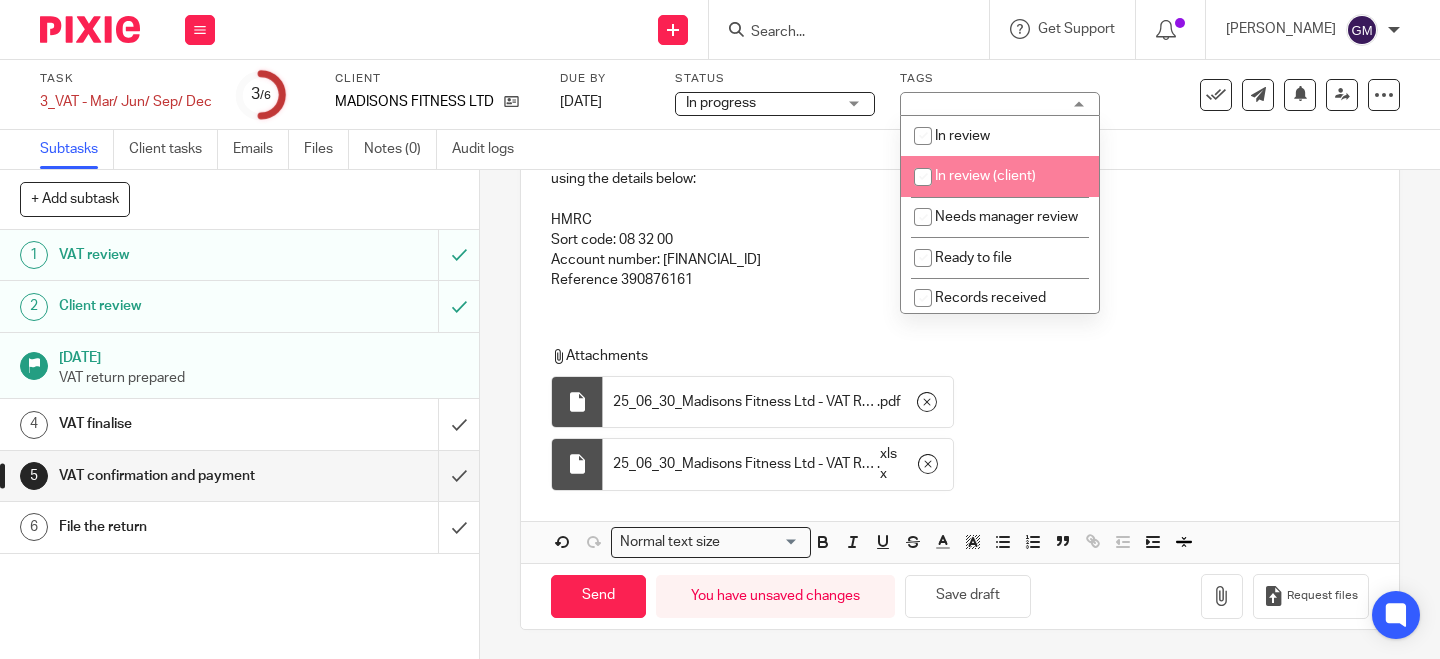 click on "In review (client)" at bounding box center (985, 176) 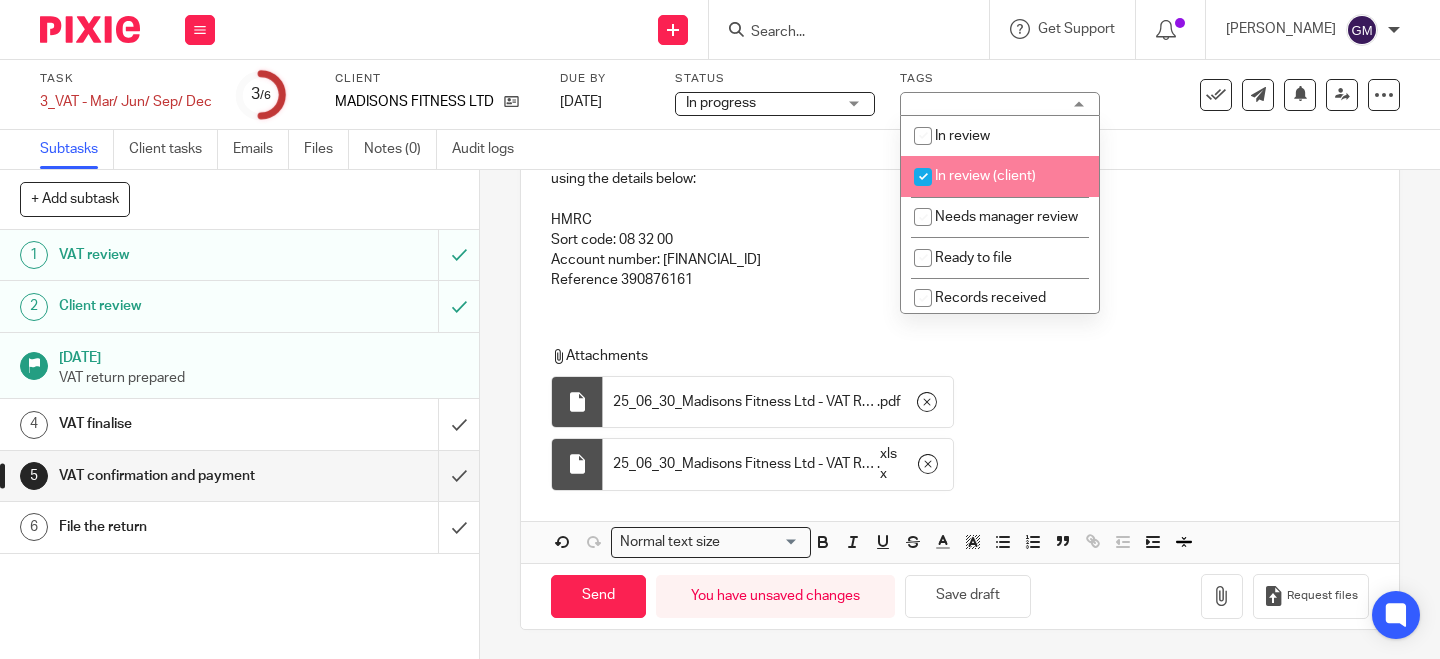 checkbox on "true" 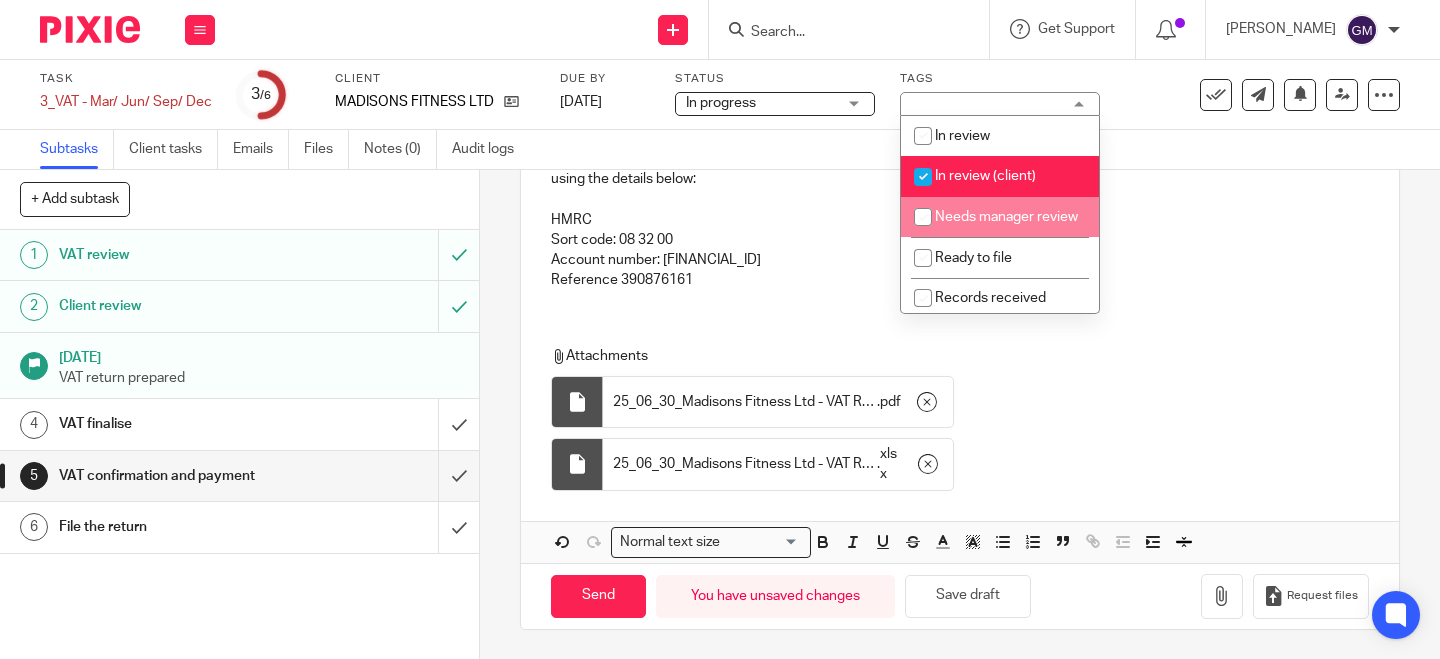 click on "HMRC" at bounding box center [960, 220] 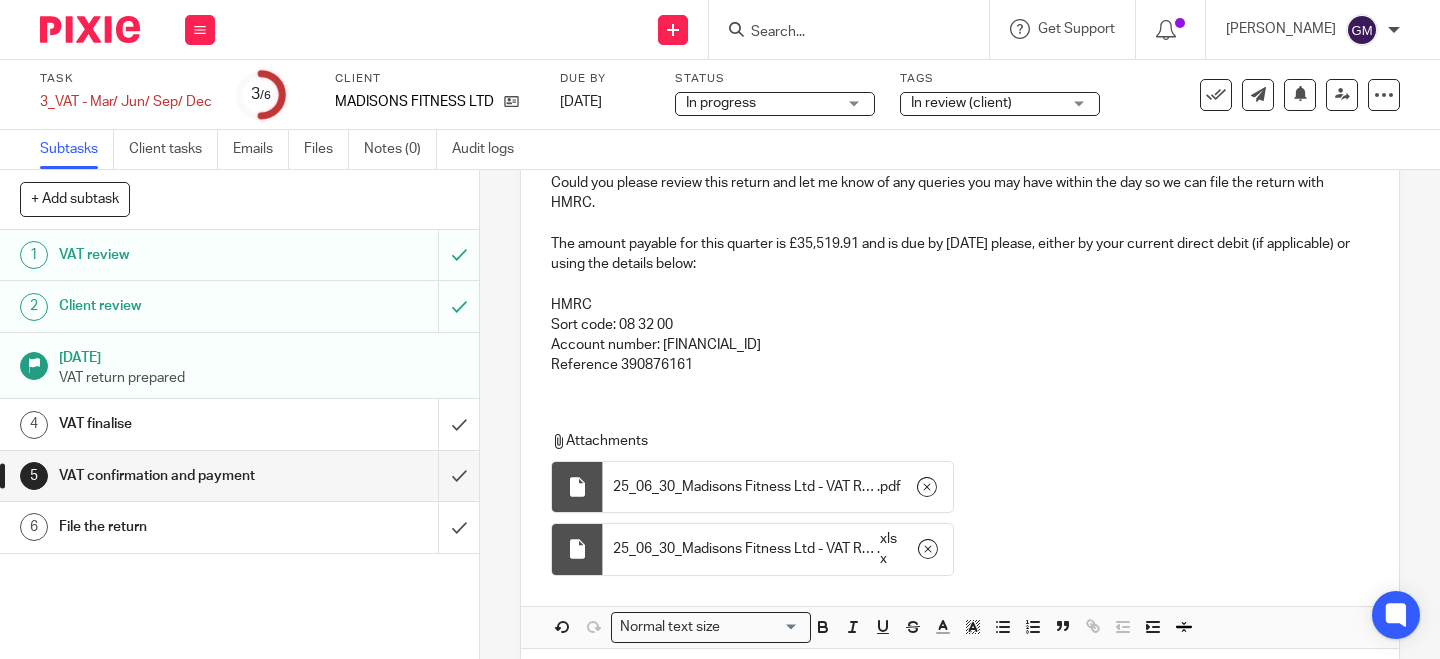 scroll, scrollTop: 455, scrollLeft: 0, axis: vertical 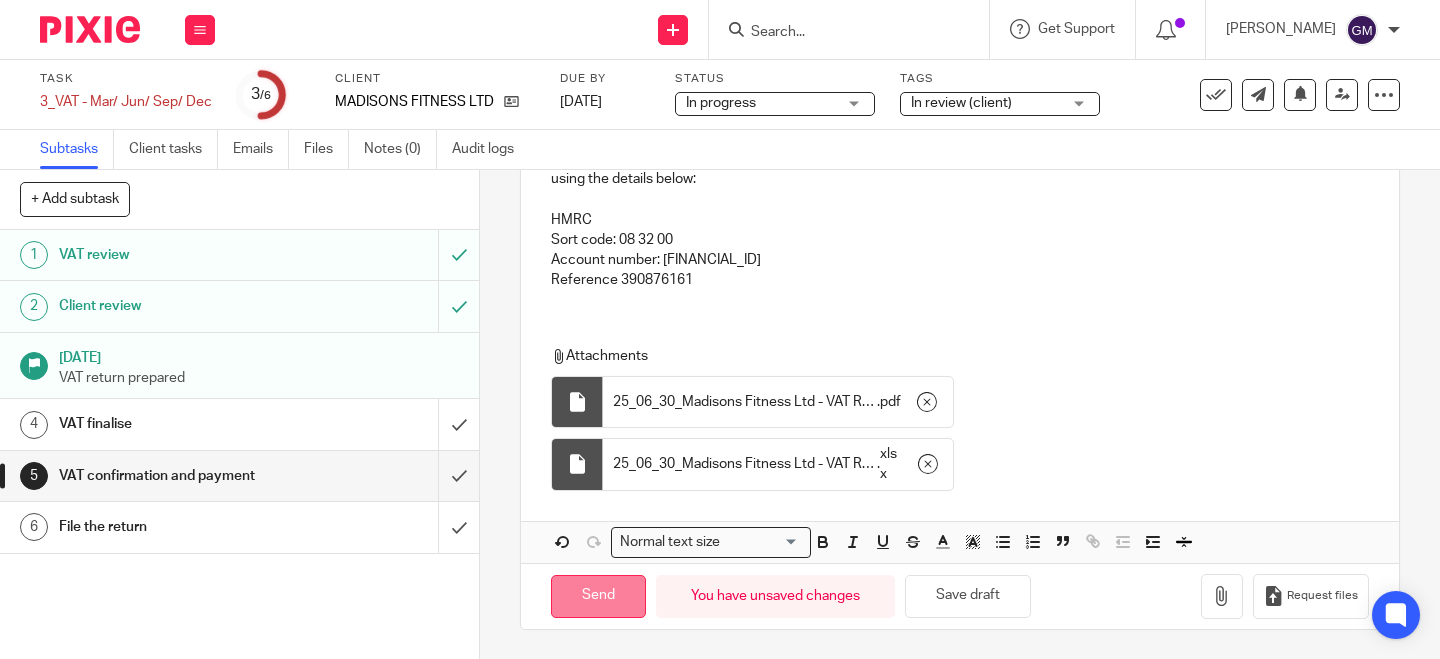 click on "Send" at bounding box center (598, 596) 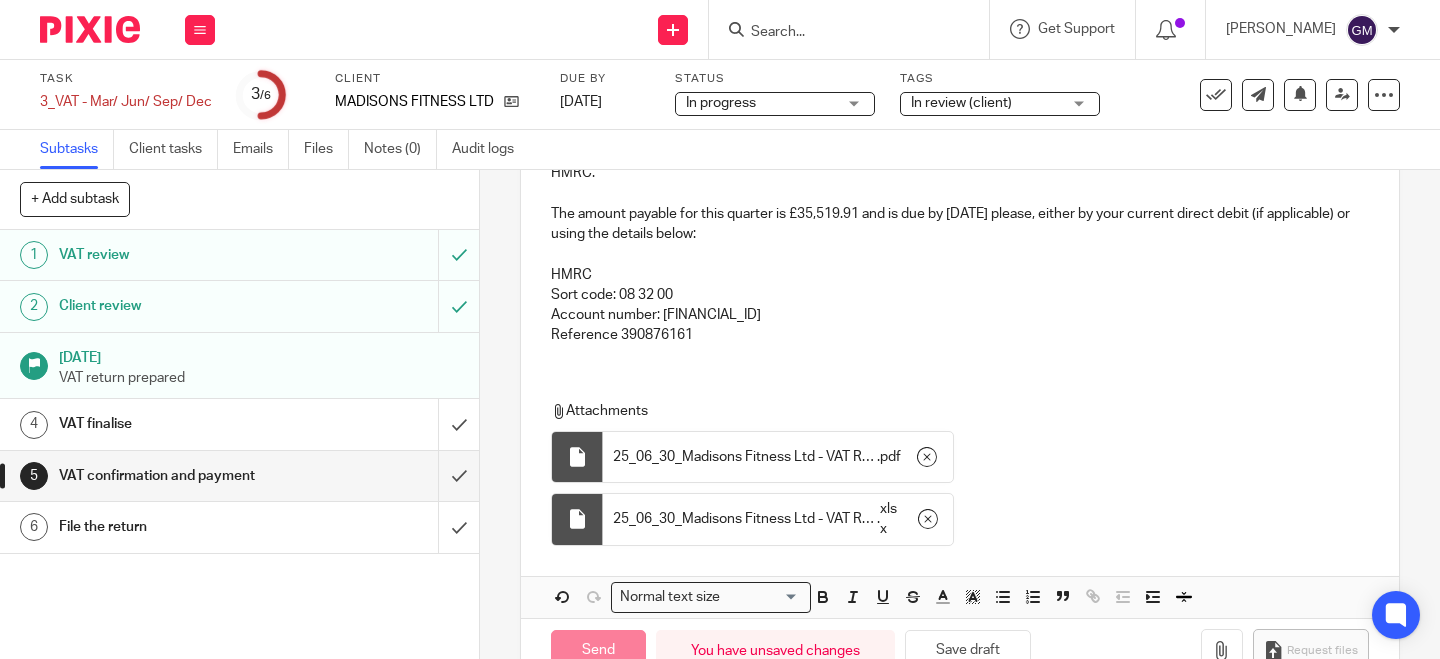 scroll, scrollTop: 400, scrollLeft: 0, axis: vertical 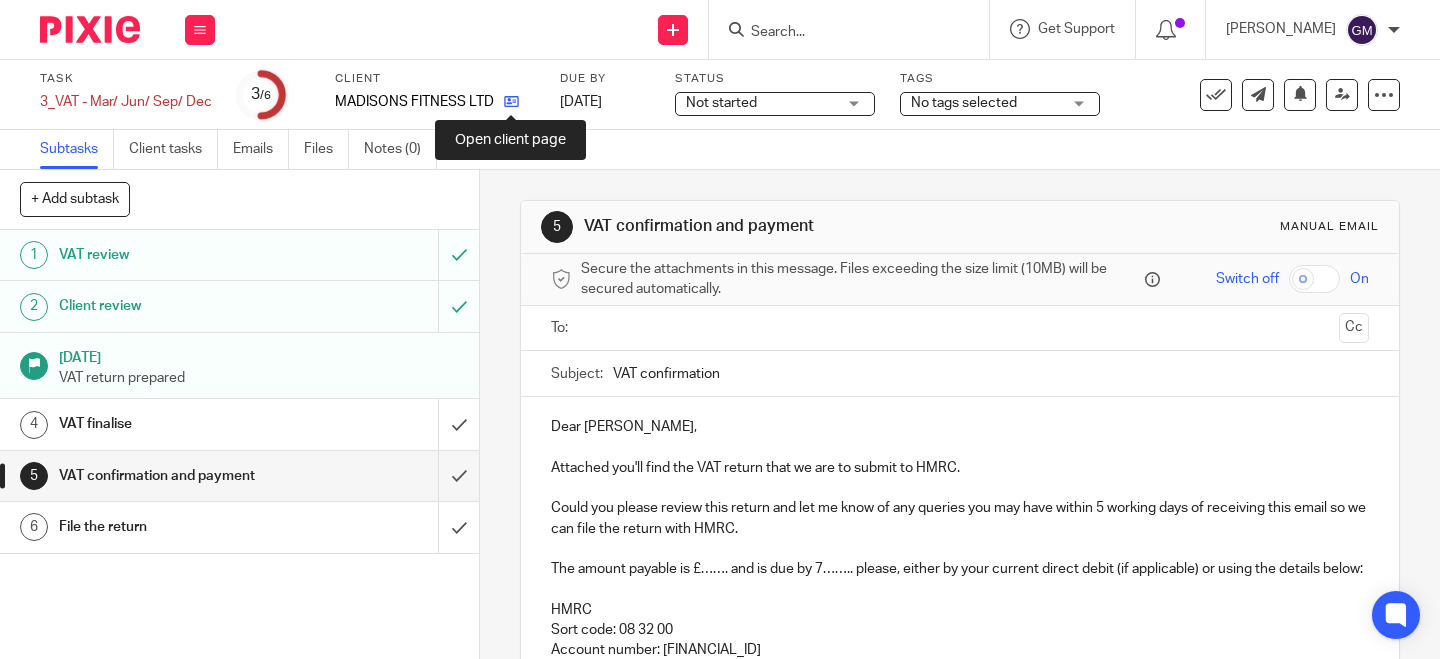 click at bounding box center [511, 101] 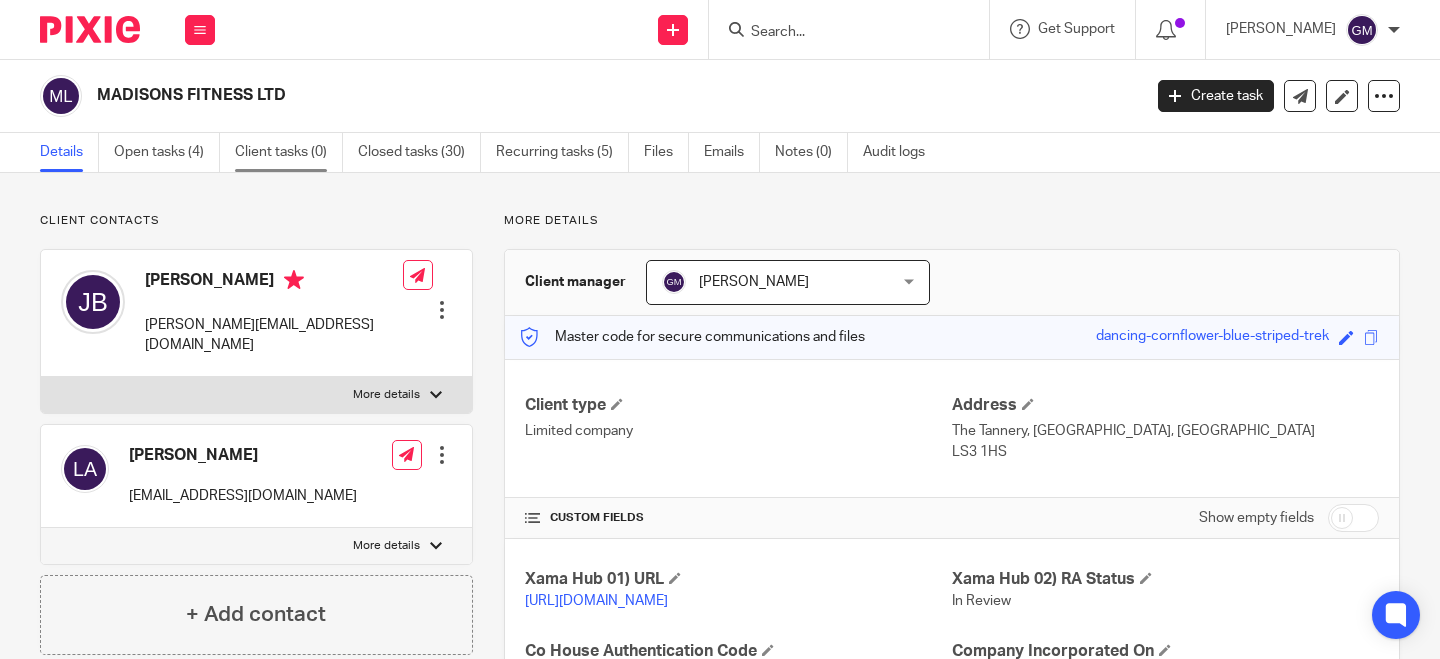scroll, scrollTop: 0, scrollLeft: 0, axis: both 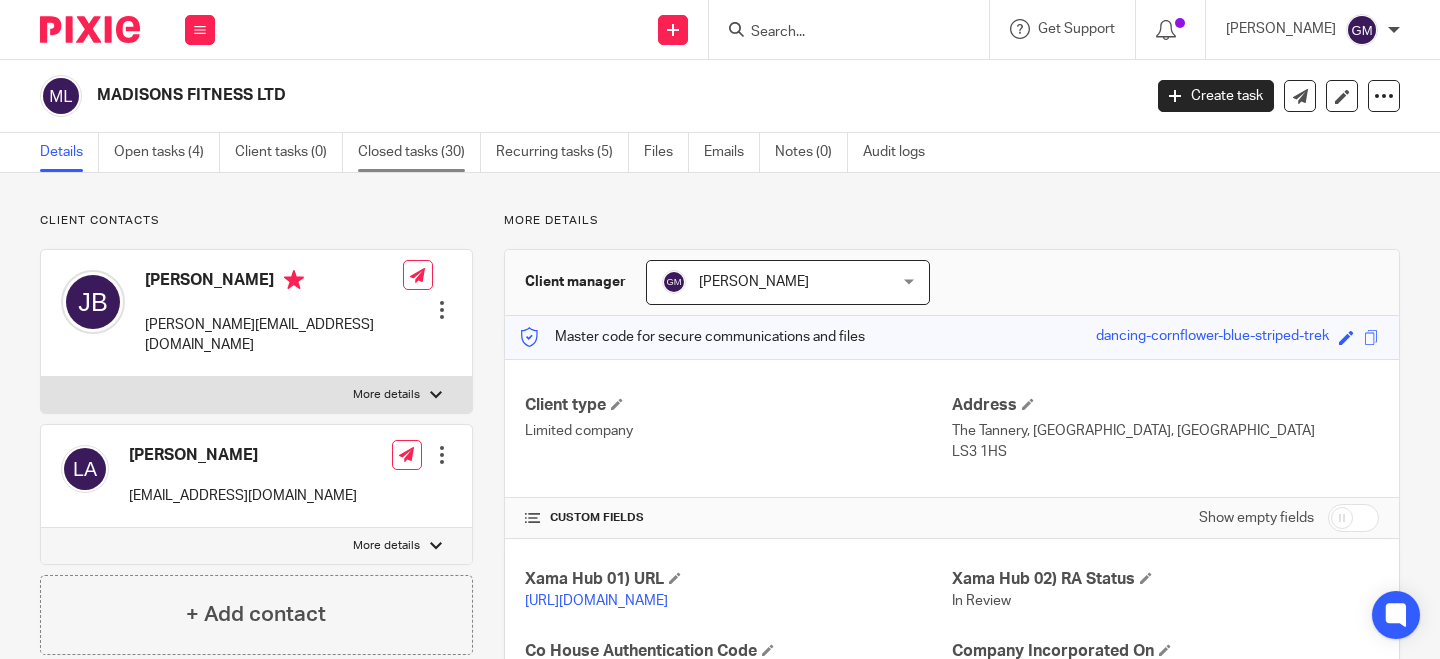 click on "Closed tasks (30)" at bounding box center [419, 152] 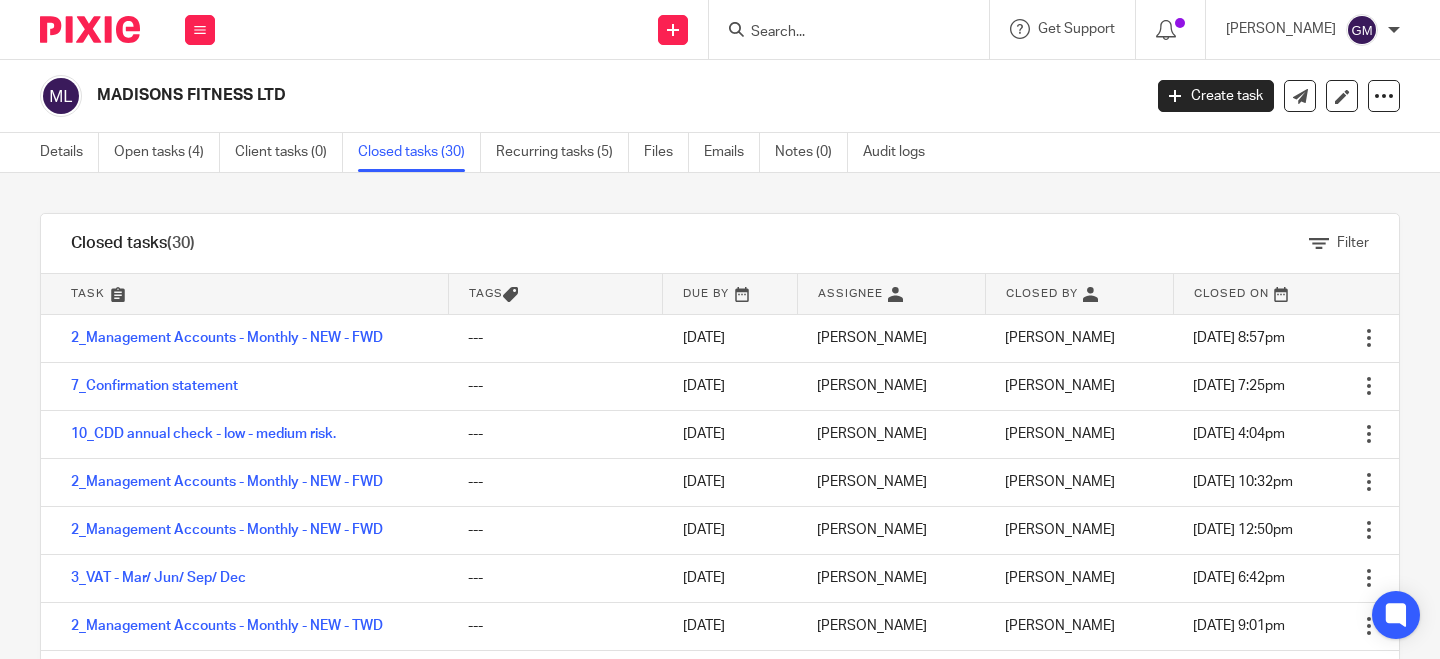 scroll, scrollTop: 0, scrollLeft: 0, axis: both 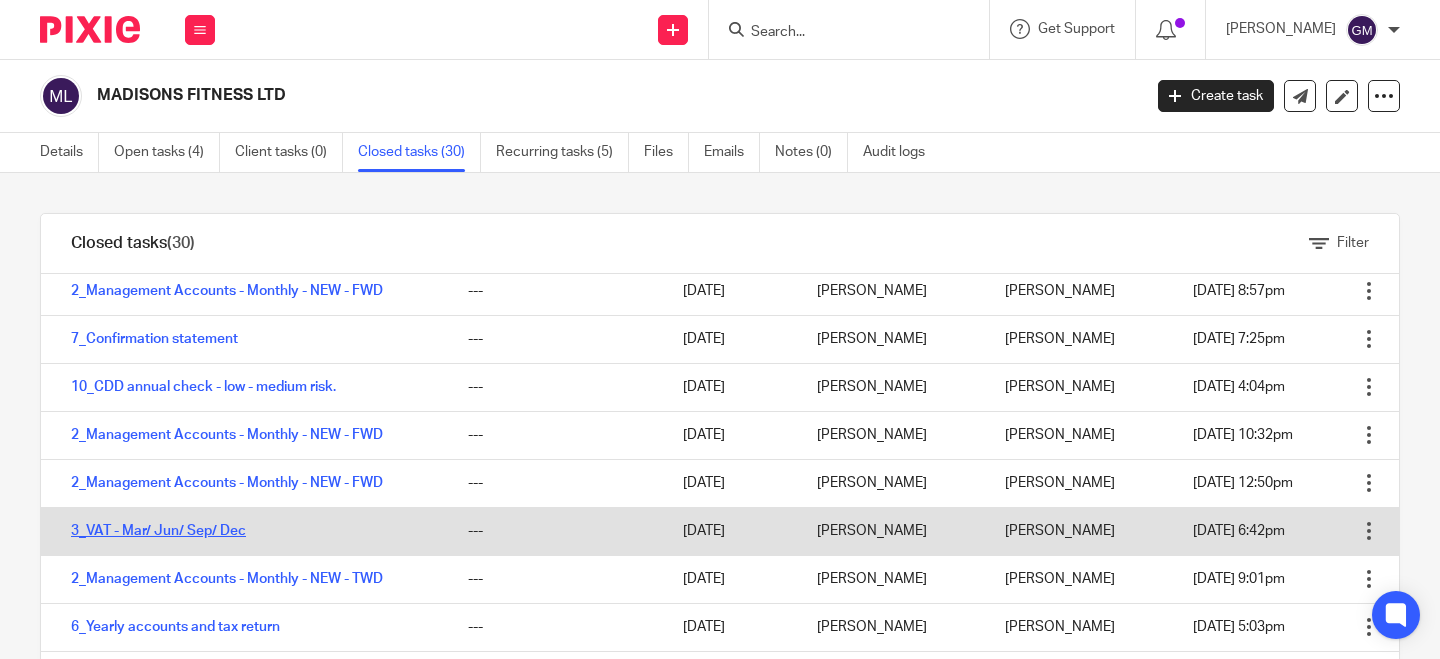 click on "3_VAT - Mar/ Jun/ Sep/ Dec" at bounding box center [158, 531] 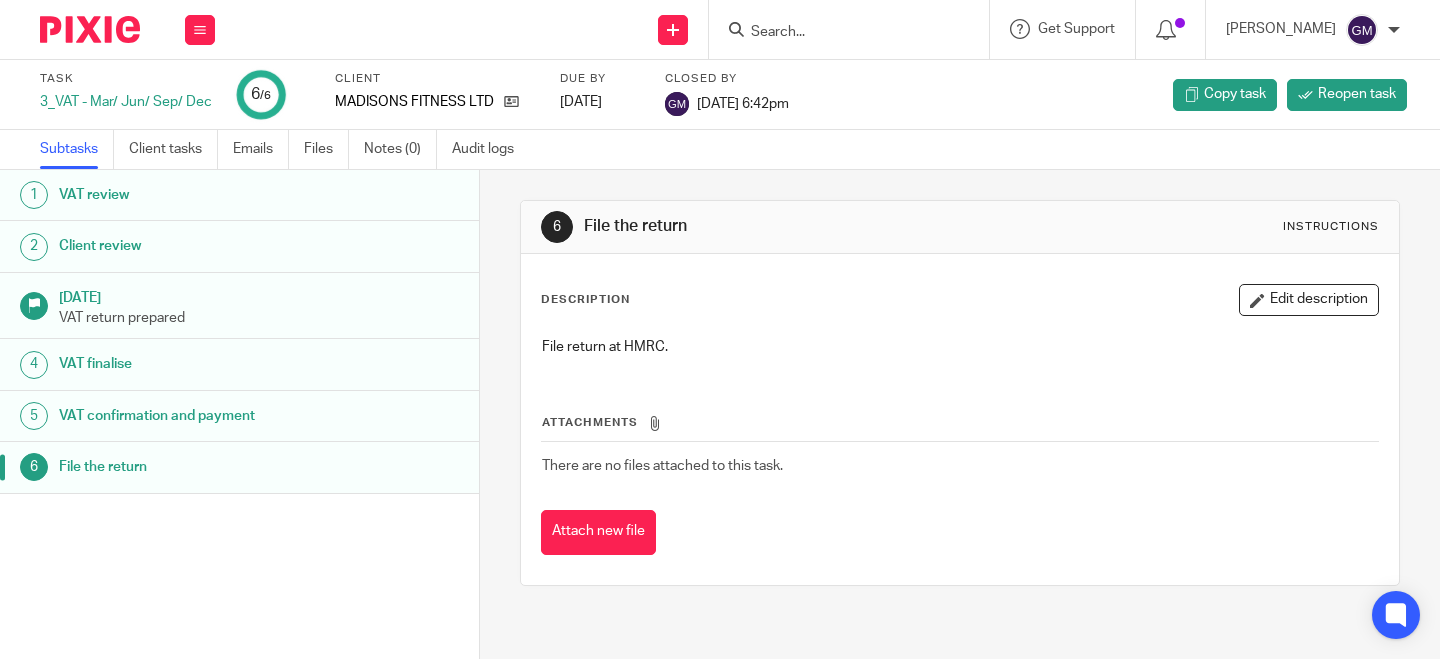 scroll, scrollTop: 0, scrollLeft: 0, axis: both 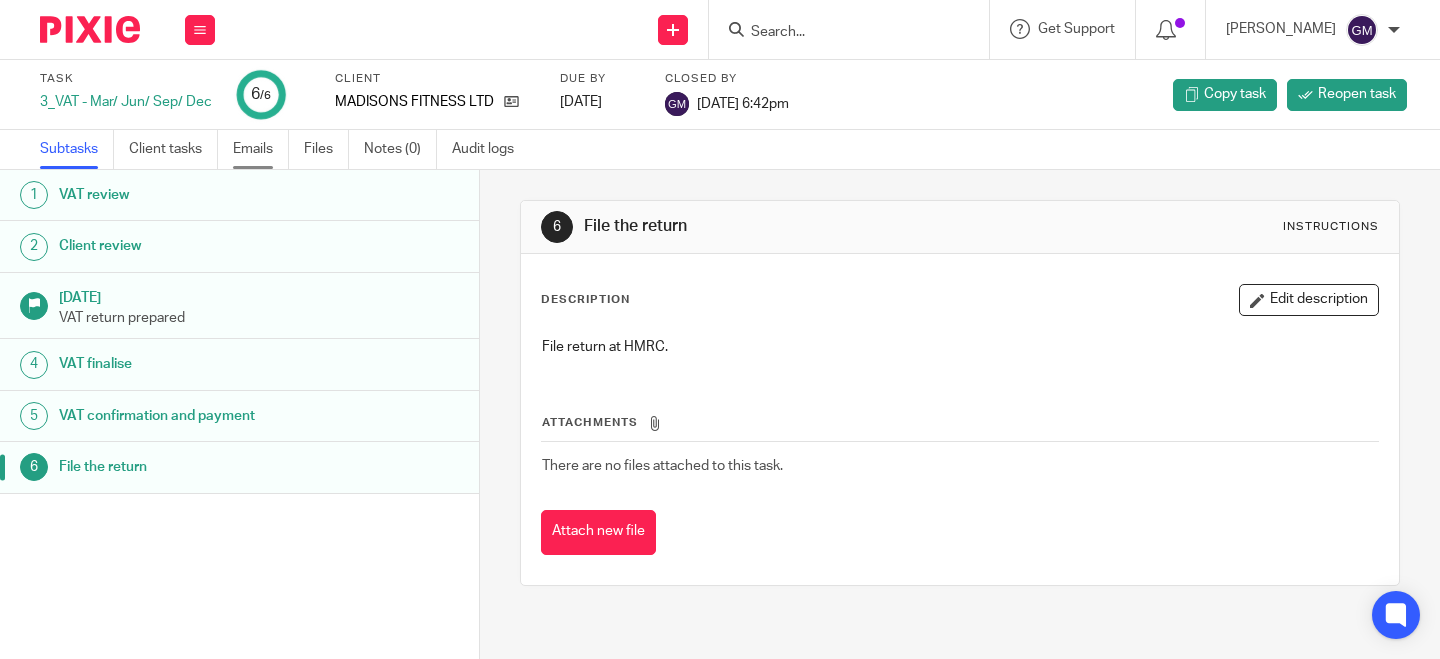click on "Emails" at bounding box center [261, 149] 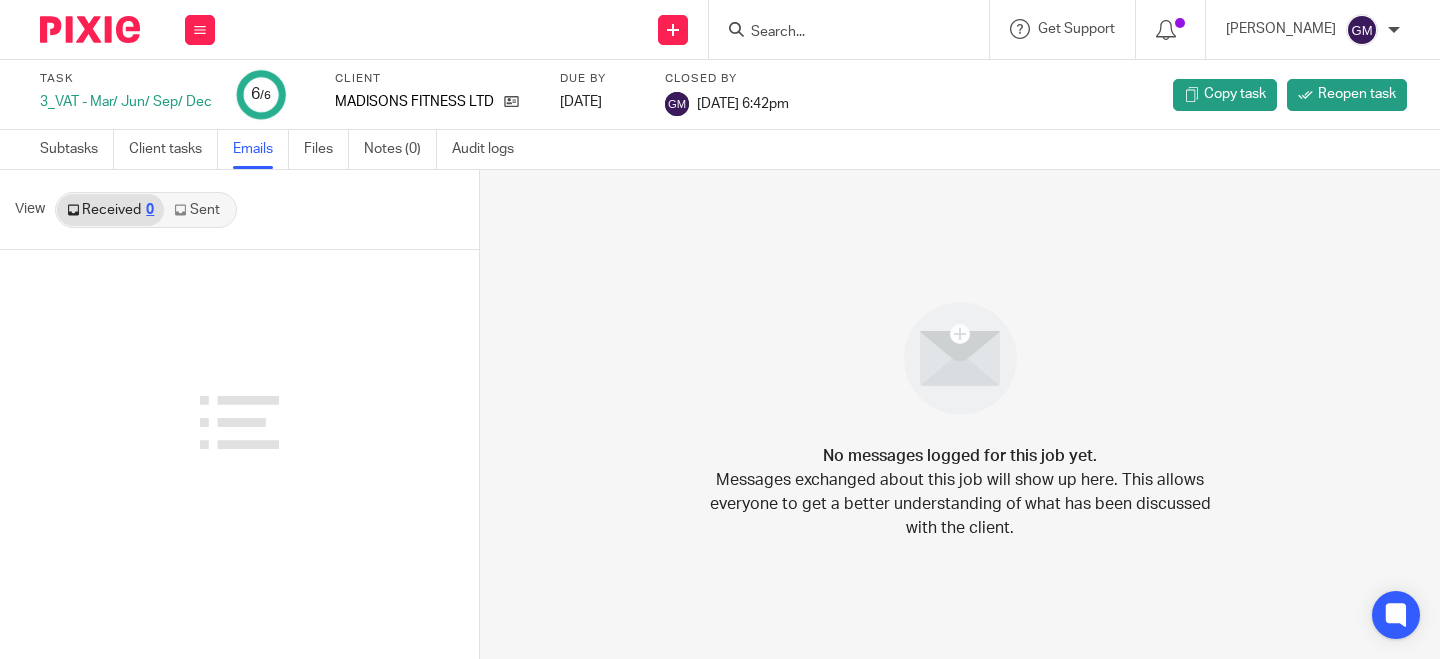 scroll, scrollTop: 0, scrollLeft: 0, axis: both 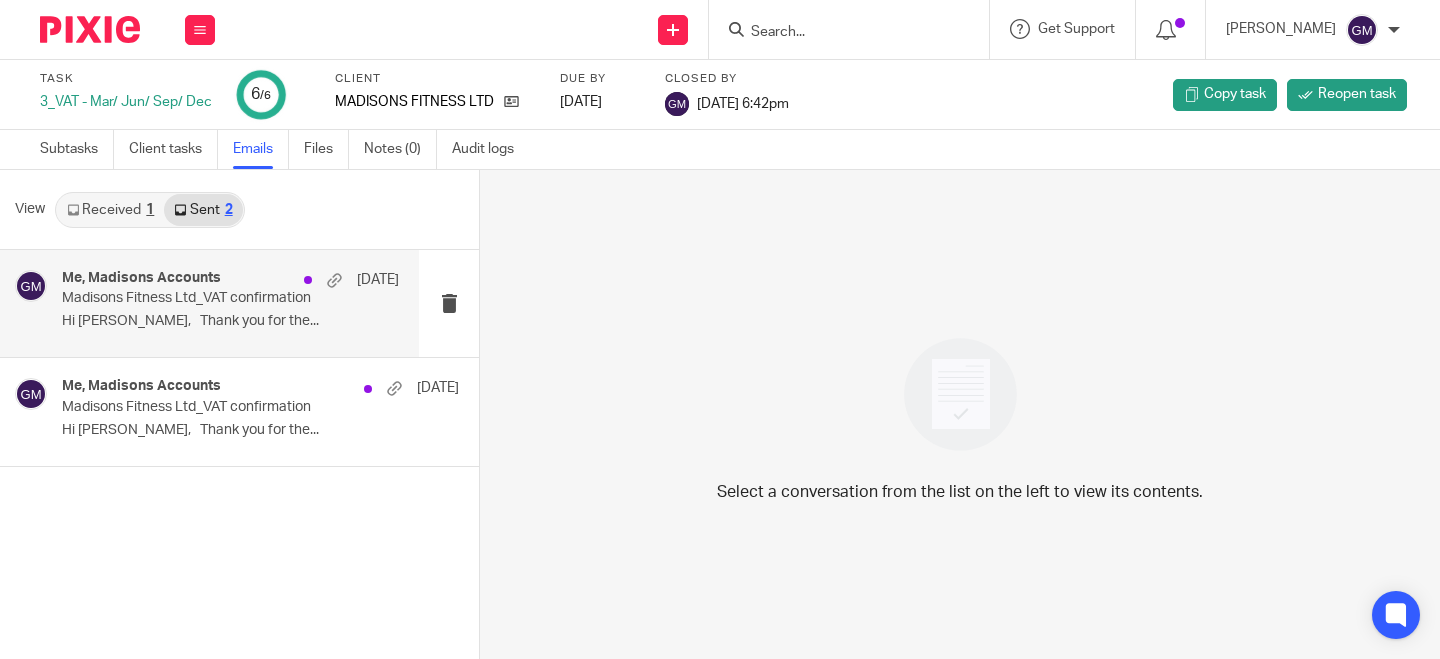 click on "Hi [PERSON_NAME],      Thank you for the..." at bounding box center (230, 321) 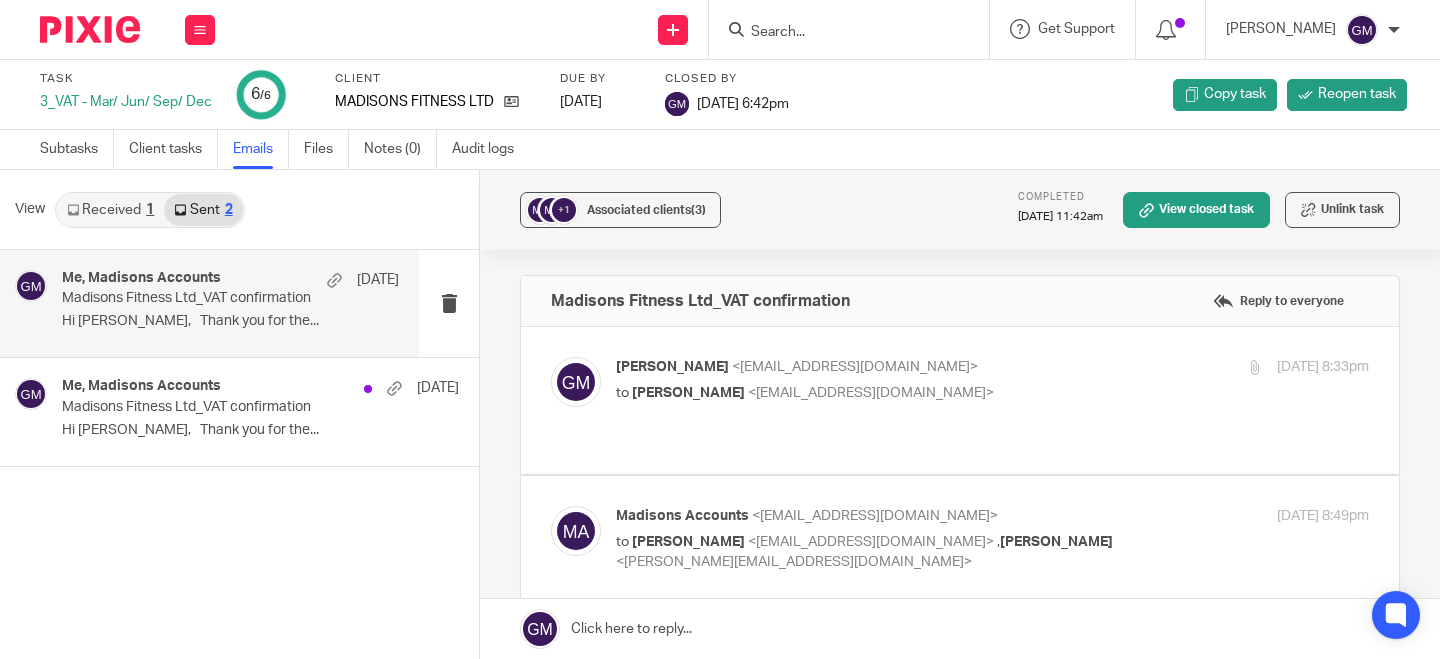 scroll, scrollTop: 0, scrollLeft: 0, axis: both 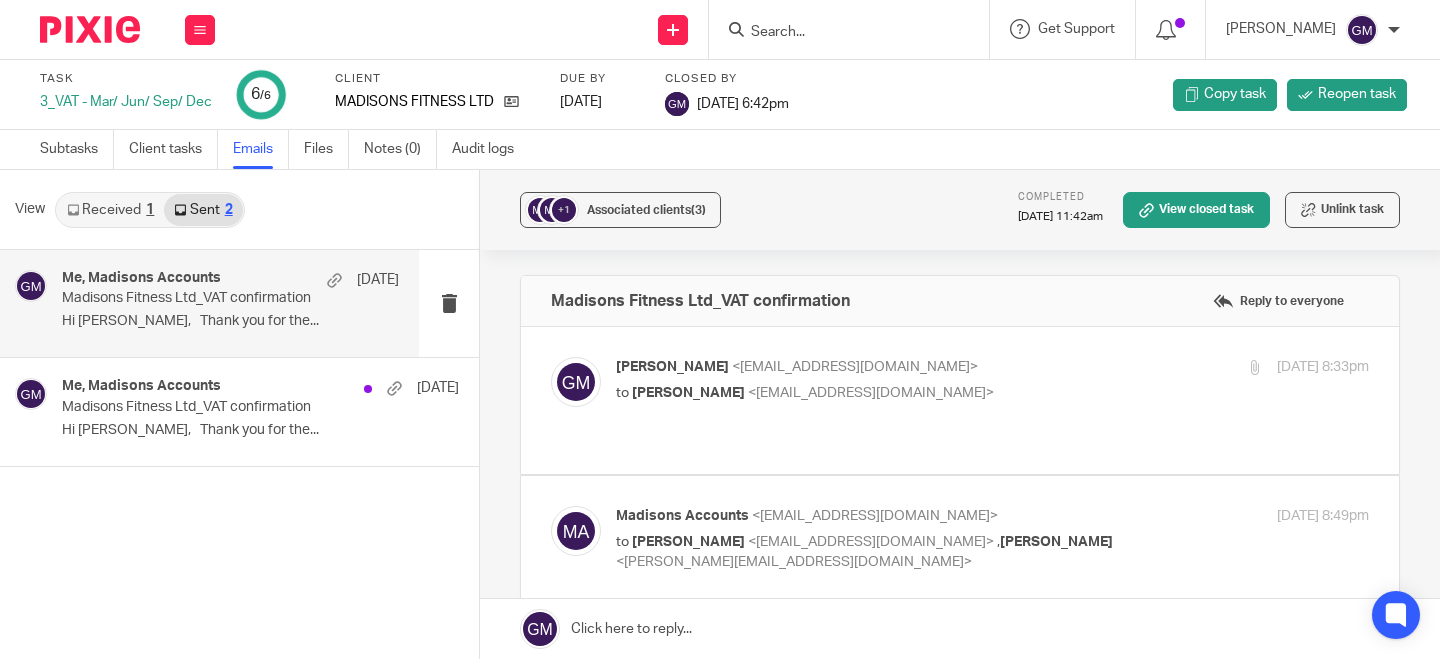 click at bounding box center [960, 400] 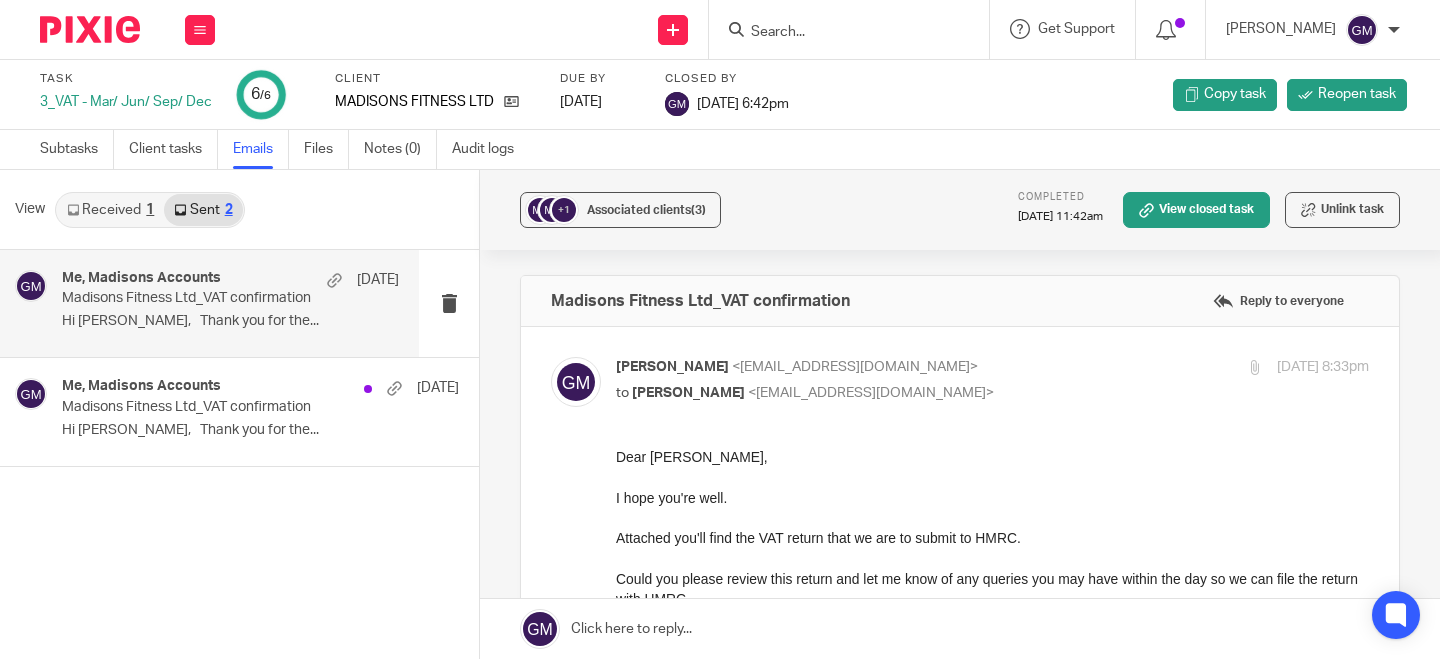 scroll, scrollTop: 0, scrollLeft: 0, axis: both 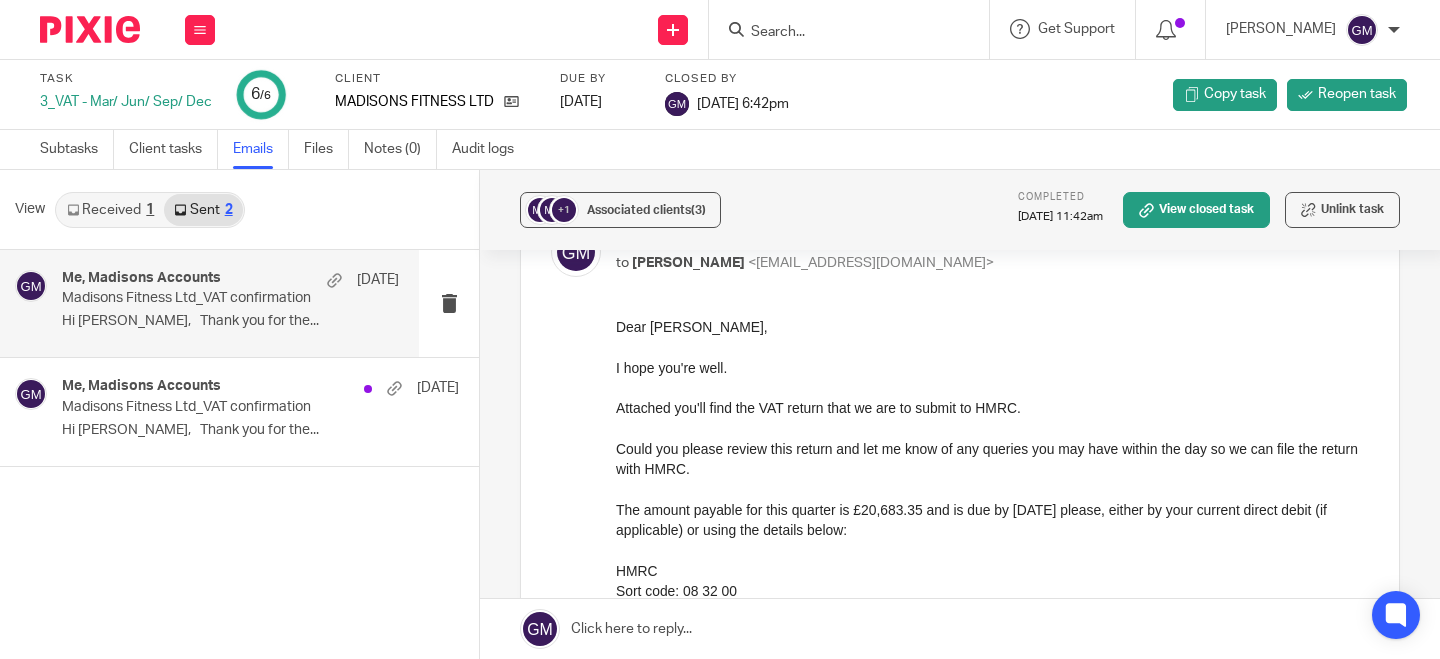 drag, startPoint x: 1223, startPoint y: 647, endPoint x: 616, endPoint y: 344, distance: 678.42316 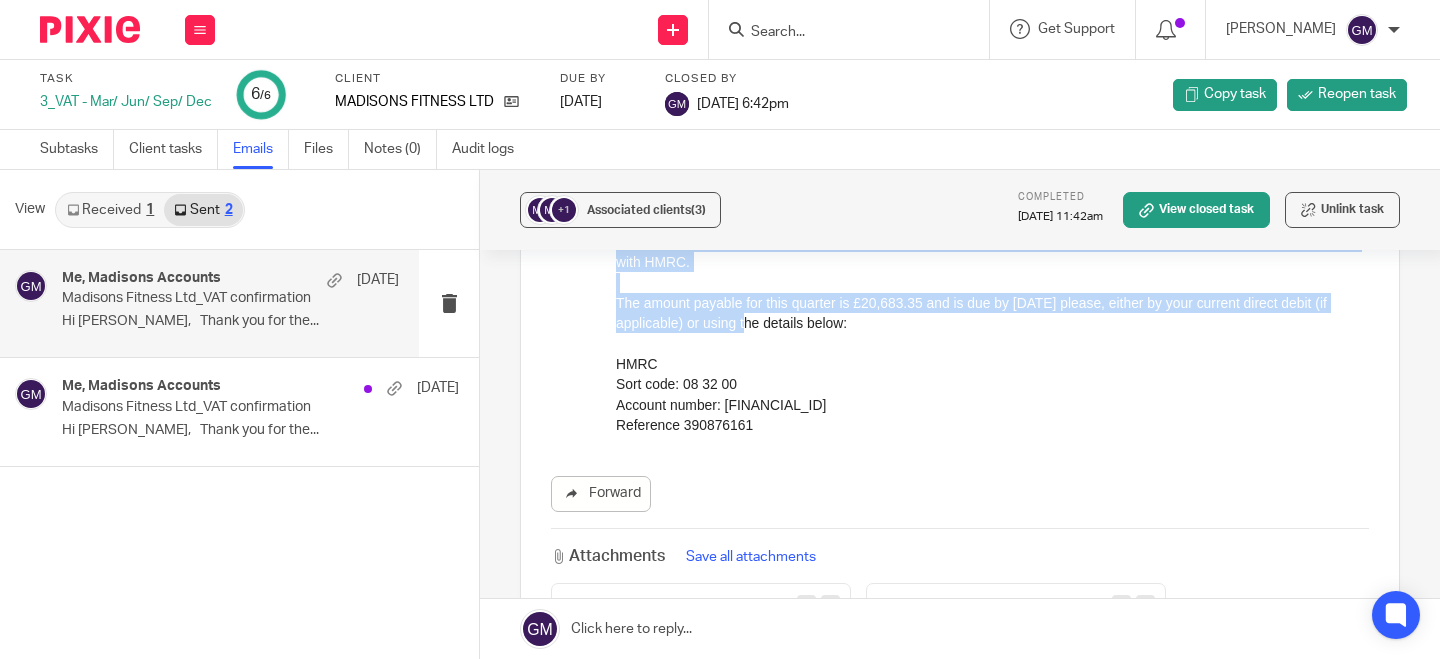scroll, scrollTop: 342, scrollLeft: 0, axis: vertical 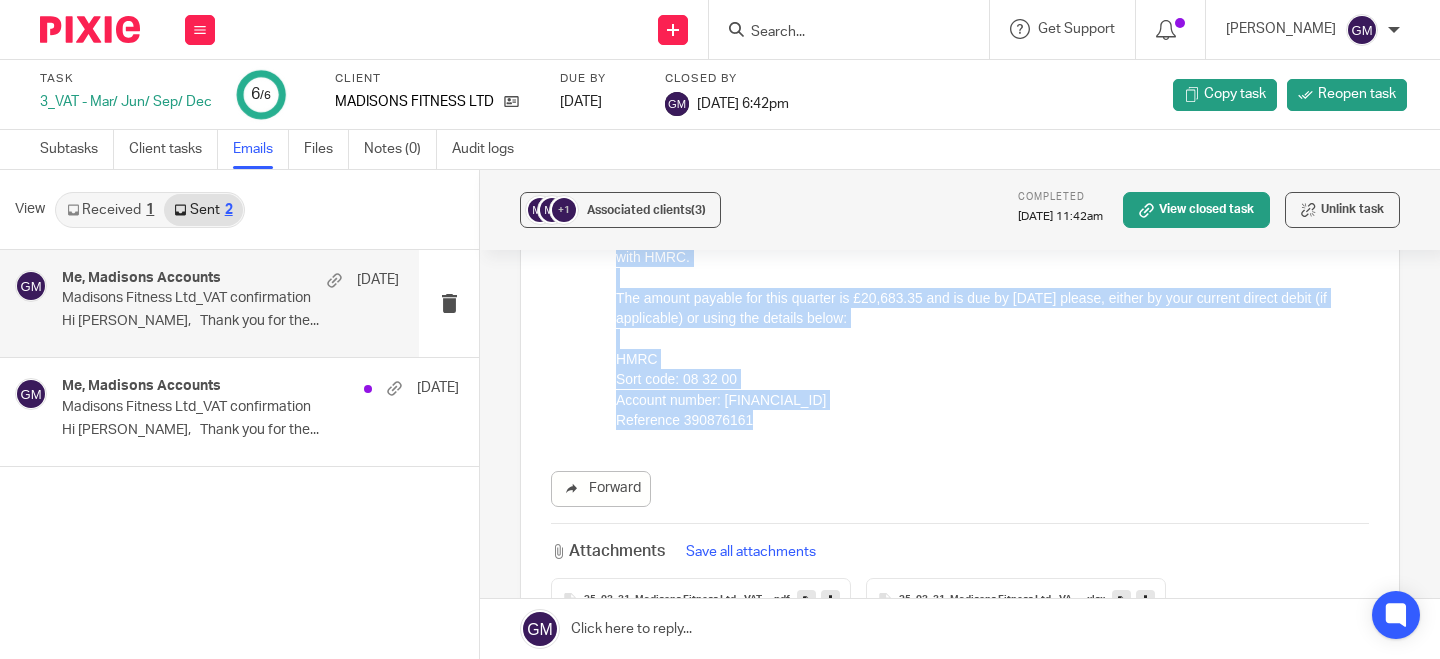 drag, startPoint x: 616, startPoint y: 119, endPoint x: 784, endPoint y: 435, distance: 357.88266 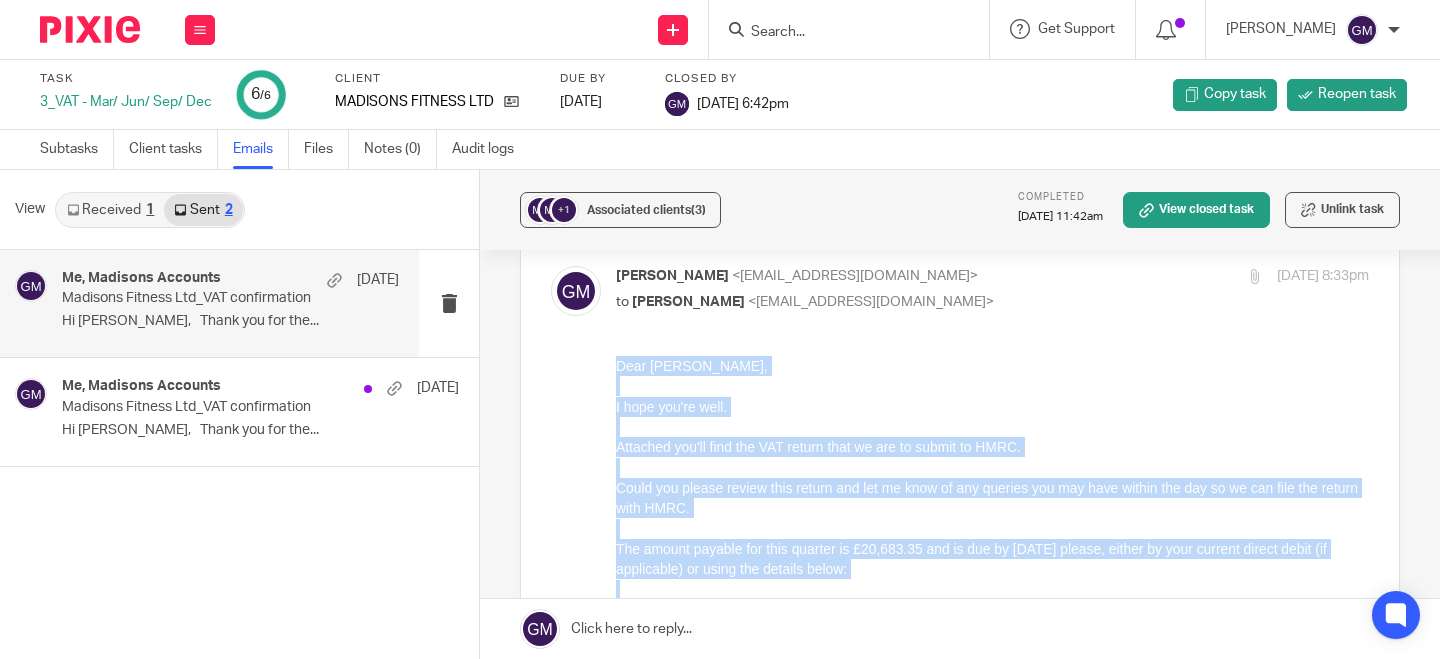 scroll, scrollTop: 0, scrollLeft: 0, axis: both 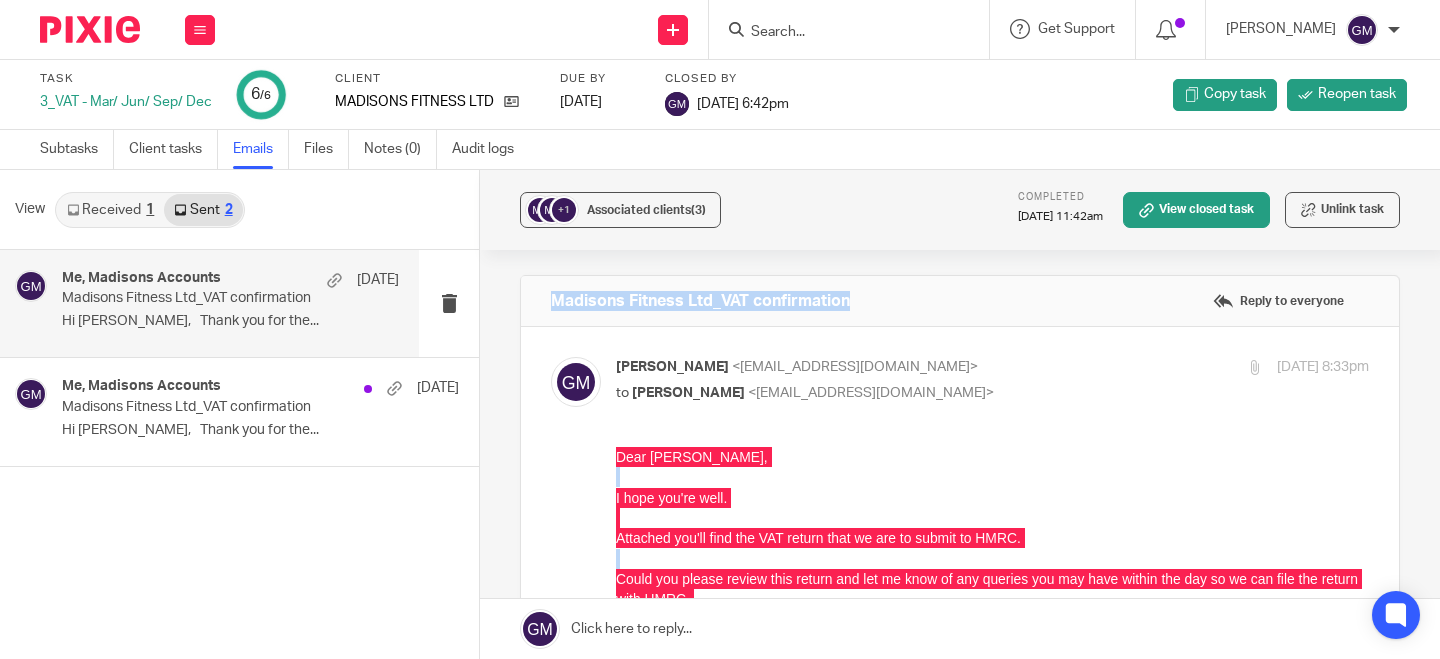 drag, startPoint x: 855, startPoint y: 307, endPoint x: 540, endPoint y: 301, distance: 315.05713 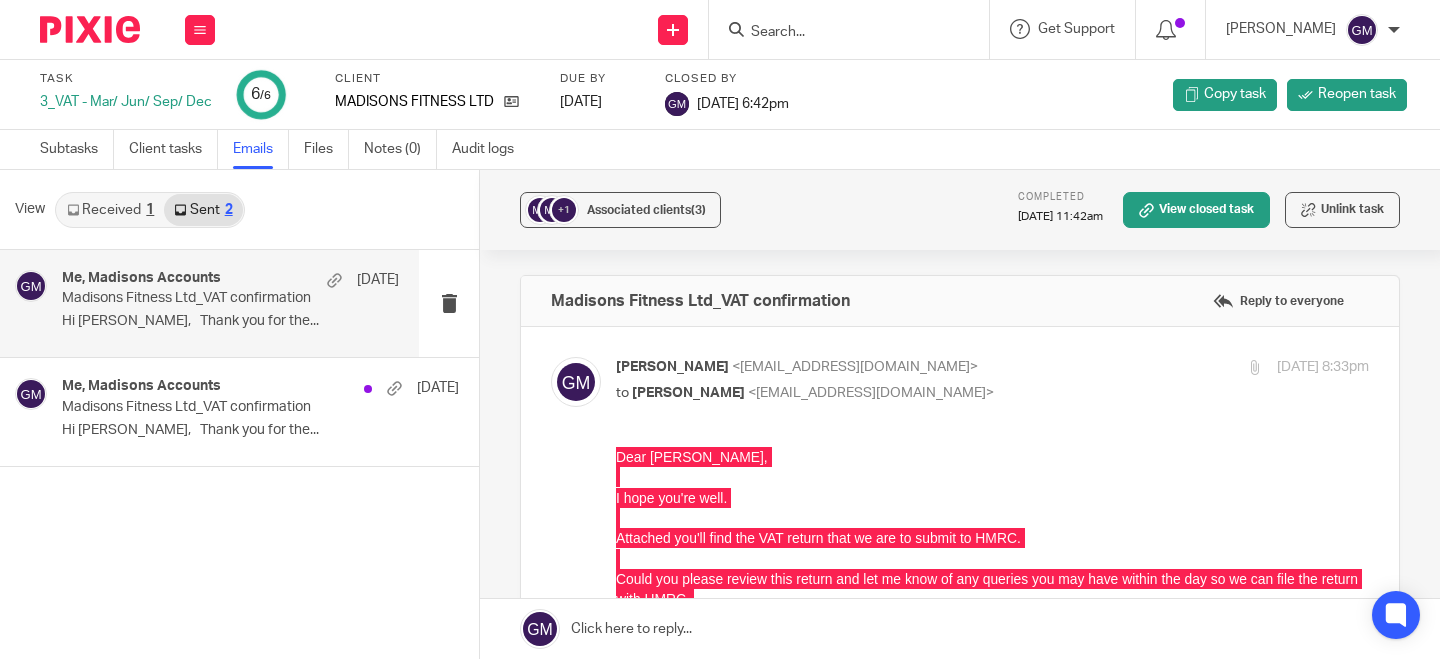 click on "Forward
Attachments
Save all attachments
25_03_31_Madisons Fitness Ltd - VAT Return .pdf       25_03_31_Madisons Fitness Ltd - VAT Return .xlsx" at bounding box center [960, 705] 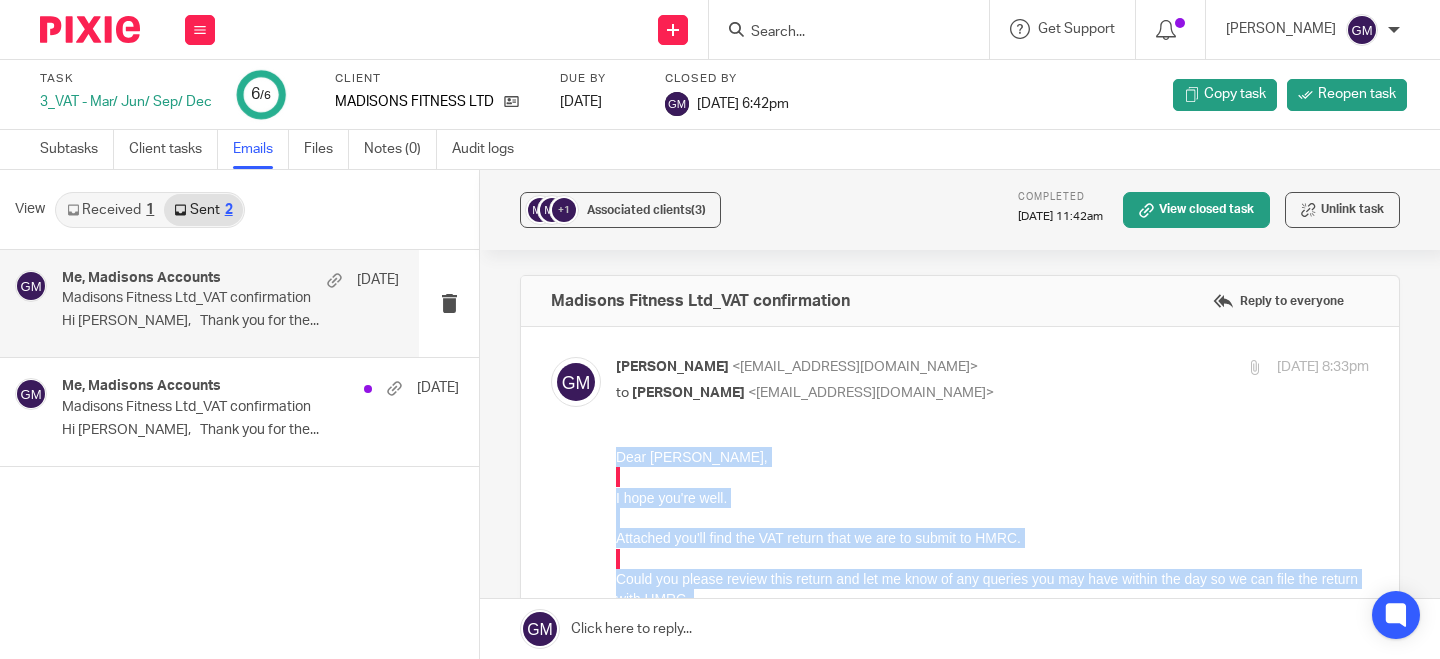 click on "I hope you're well." at bounding box center [992, 498] 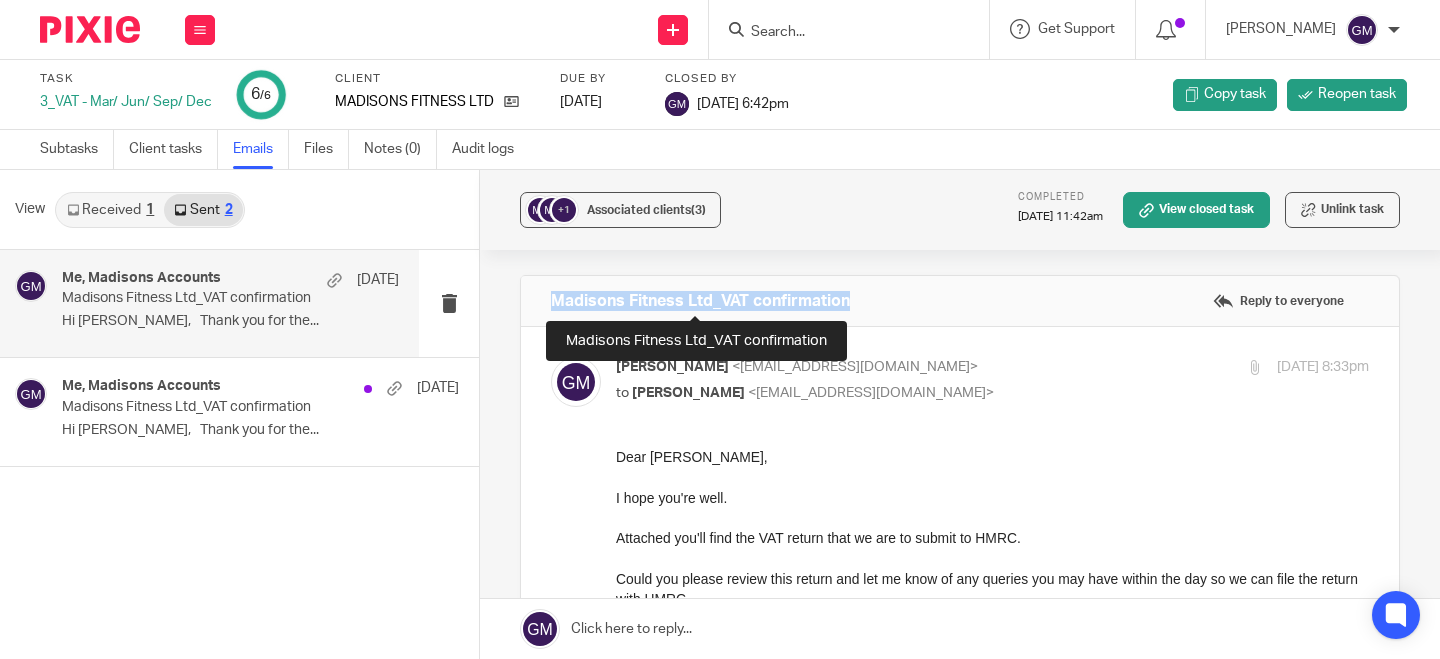 drag, startPoint x: 853, startPoint y: 304, endPoint x: 548, endPoint y: 305, distance: 305.00165 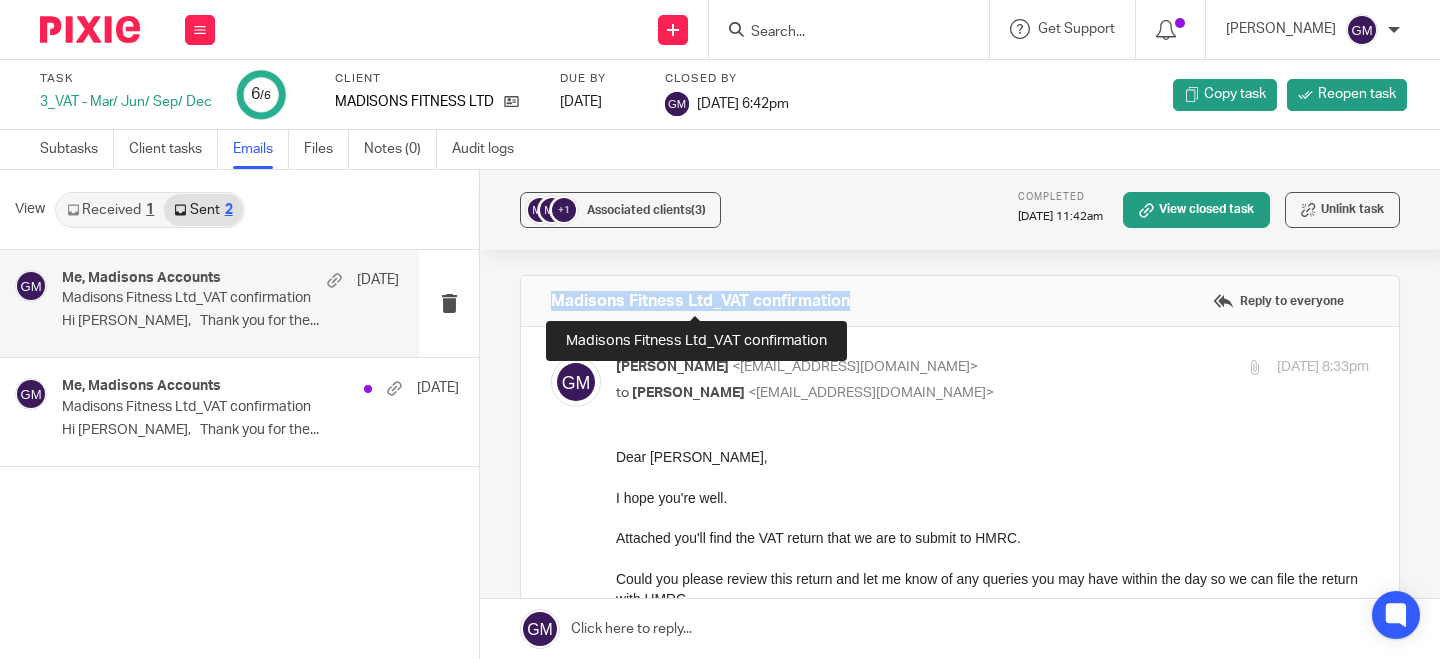 copy on "Madisons Fitness Ltd_VAT confirmation" 